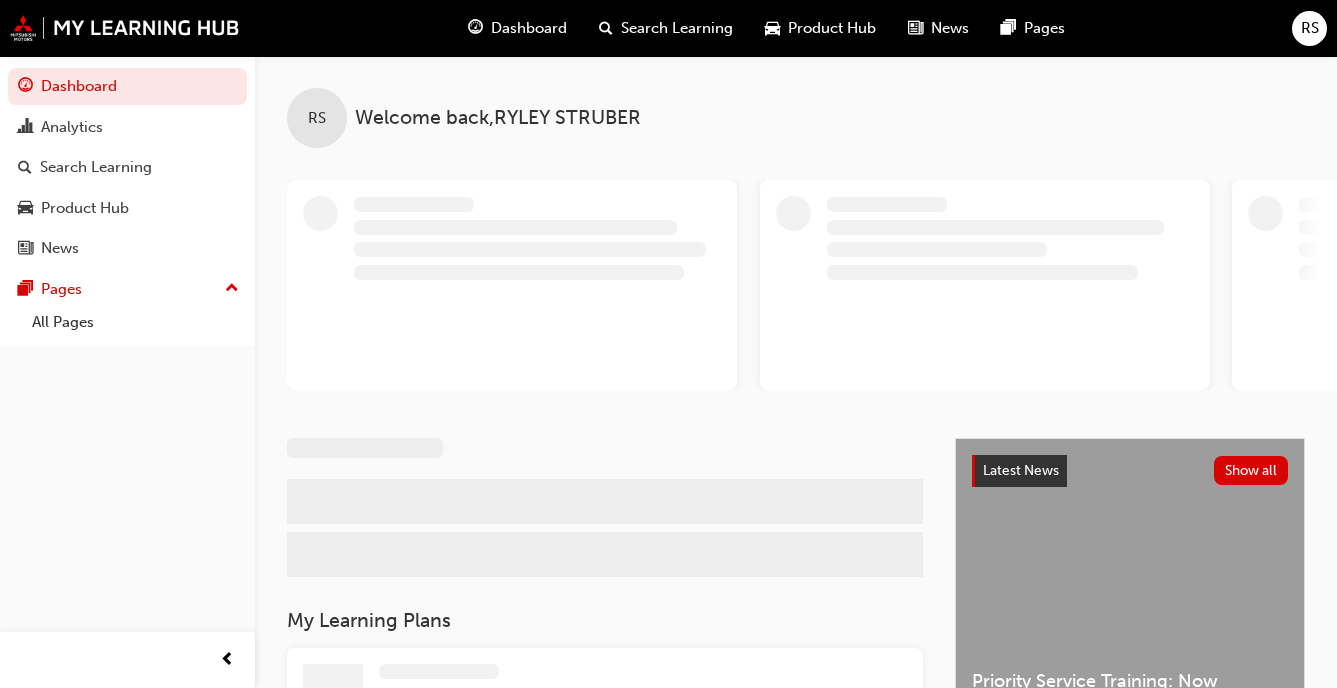 scroll, scrollTop: 0, scrollLeft: 0, axis: both 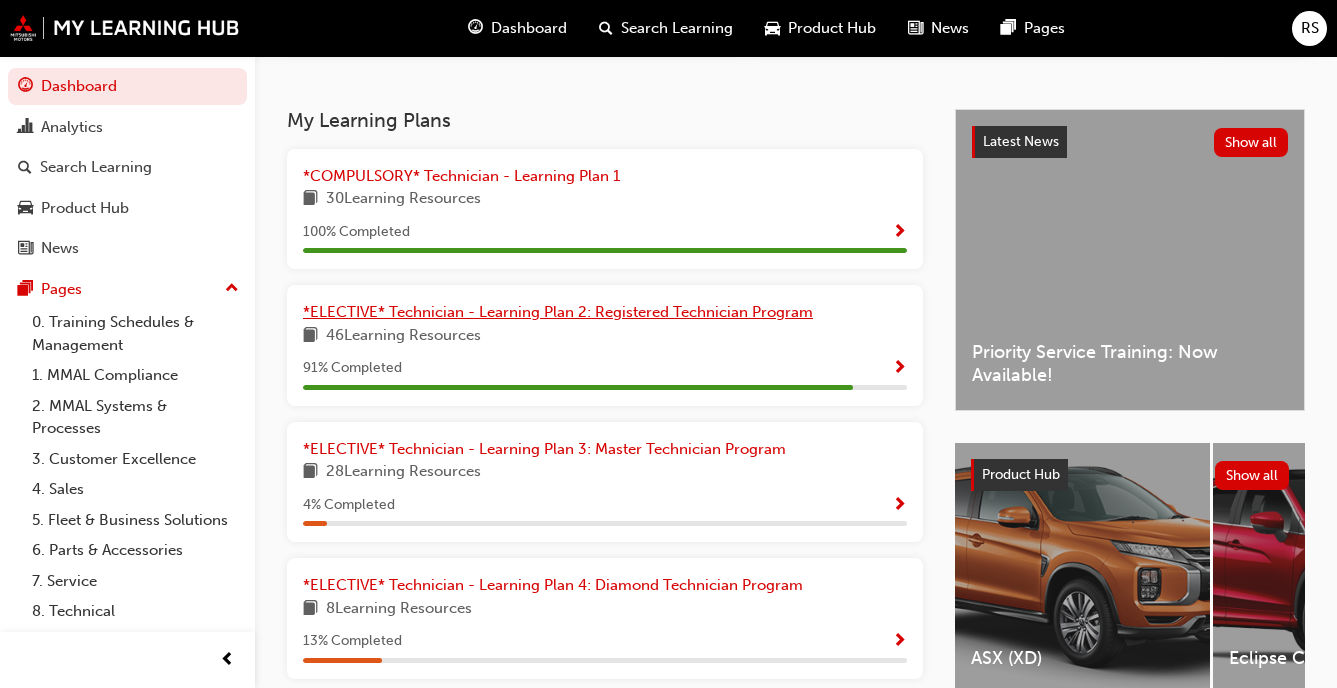 click on "*ELECTIVE* Technician - Learning Plan 2: Registered Technician Program" at bounding box center (558, 312) 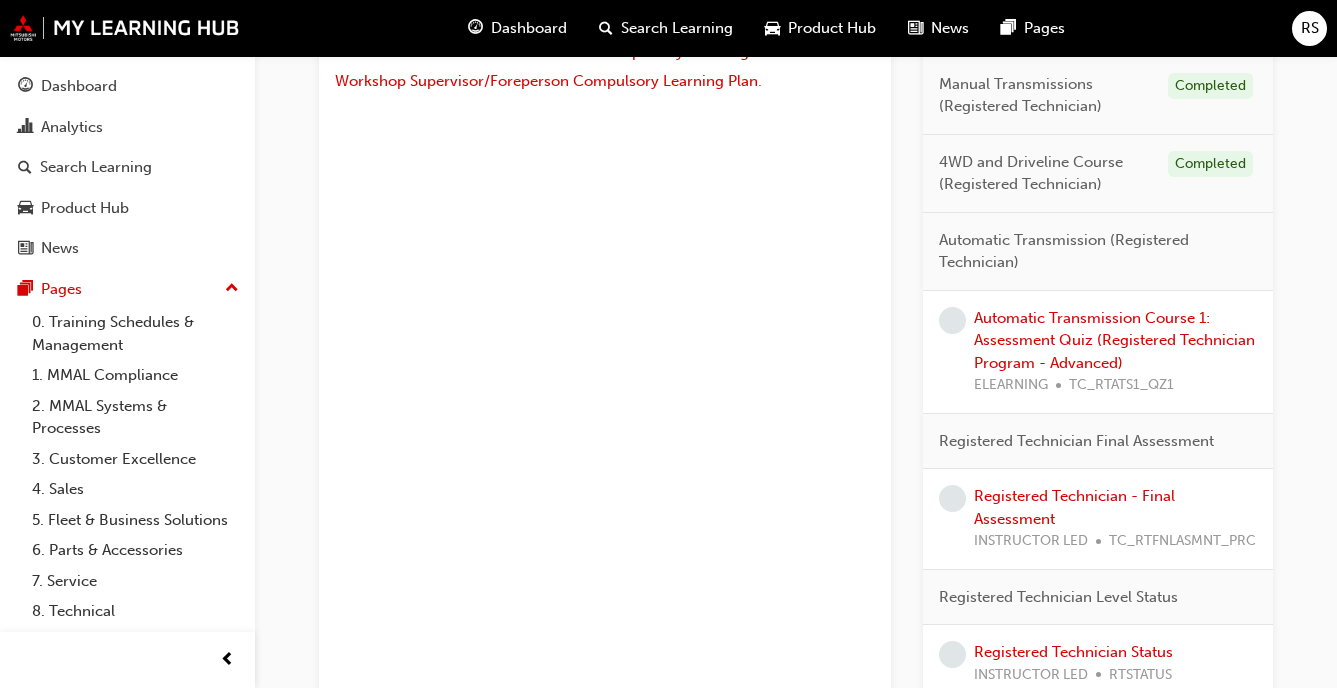 scroll, scrollTop: 948, scrollLeft: 0, axis: vertical 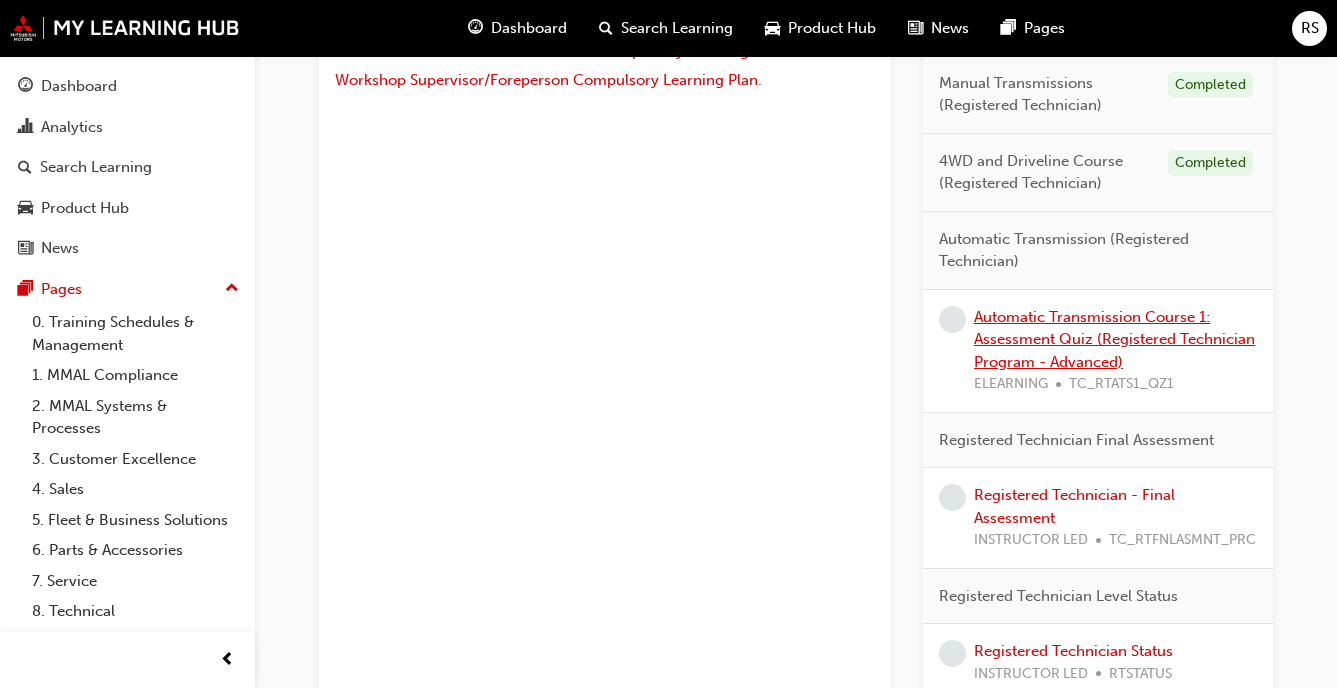 click on "Automatic Transmission Course 1: Assessment Quiz (Registered Technician Program - Advanced)" at bounding box center [1114, 339] 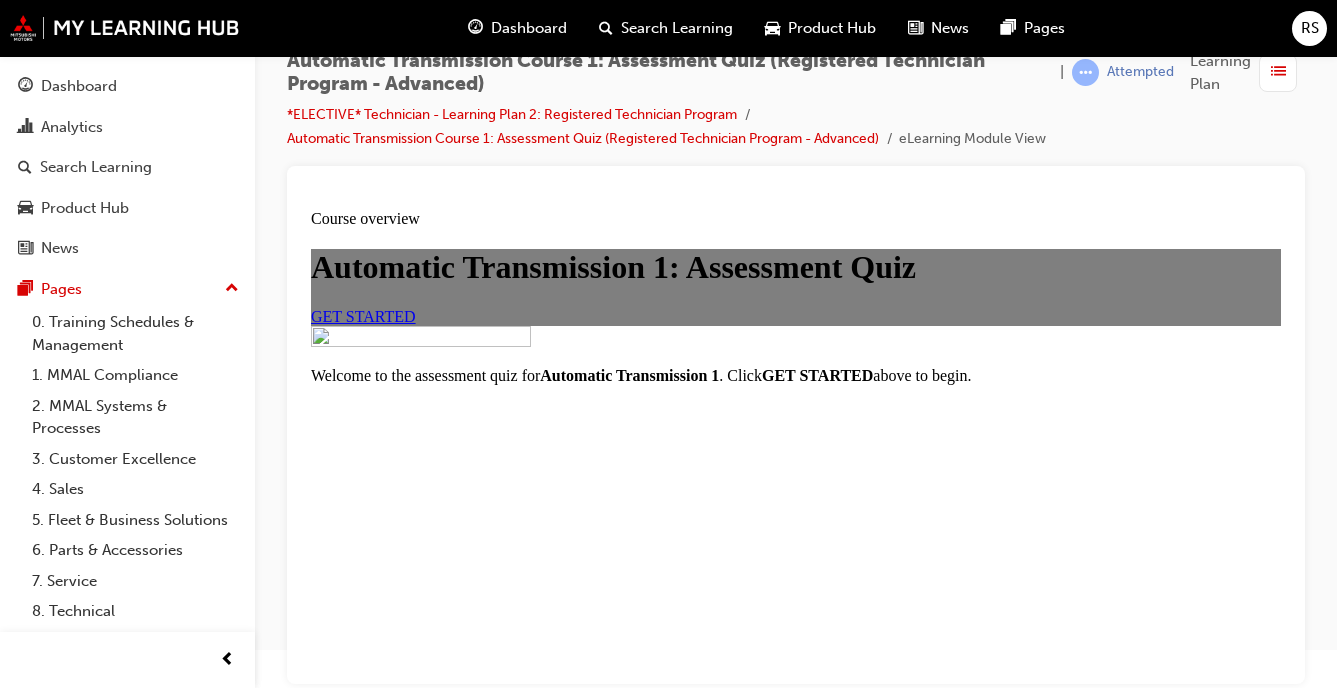 scroll, scrollTop: 0, scrollLeft: 0, axis: both 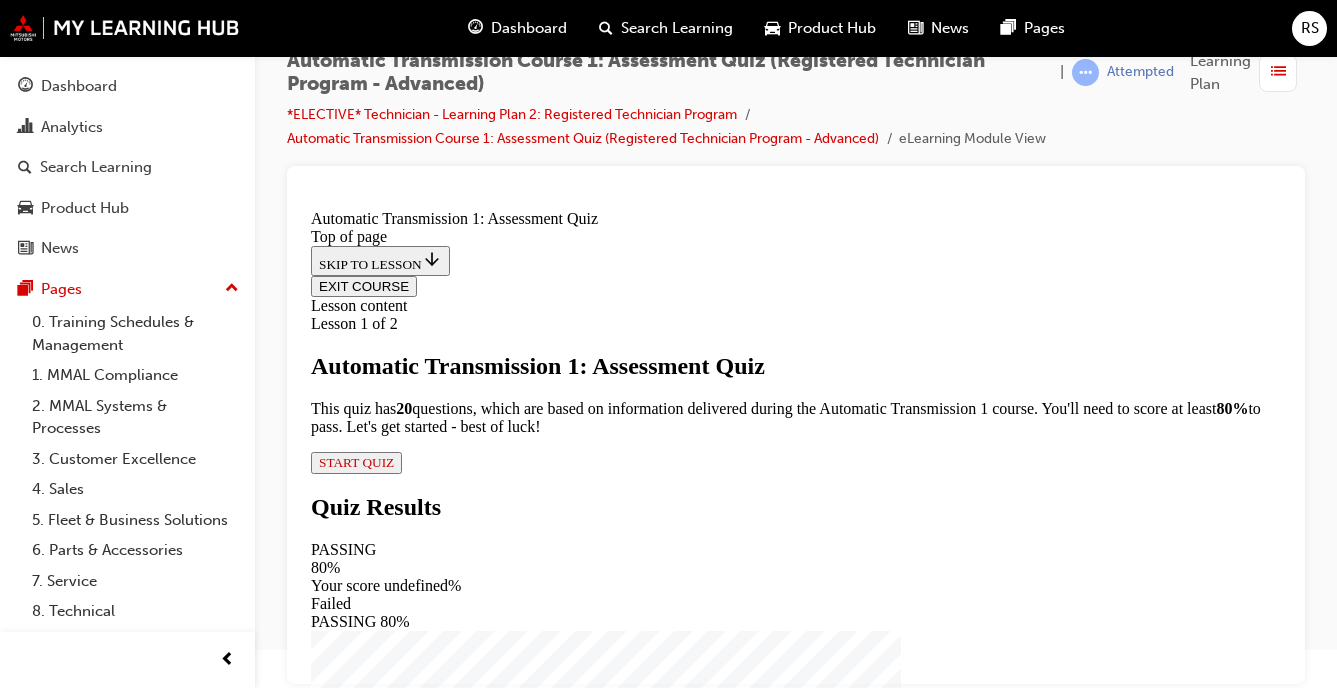 click on "START QUIZ" at bounding box center (356, 462) 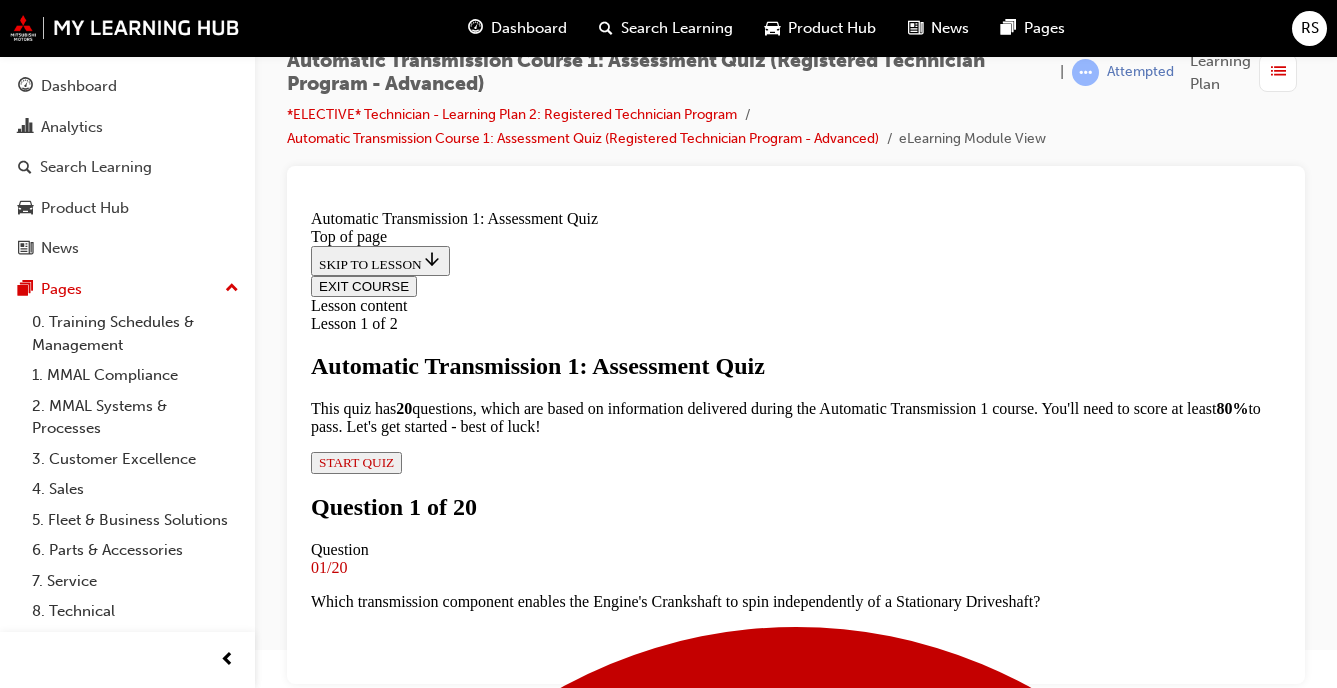 scroll, scrollTop: 258, scrollLeft: 0, axis: vertical 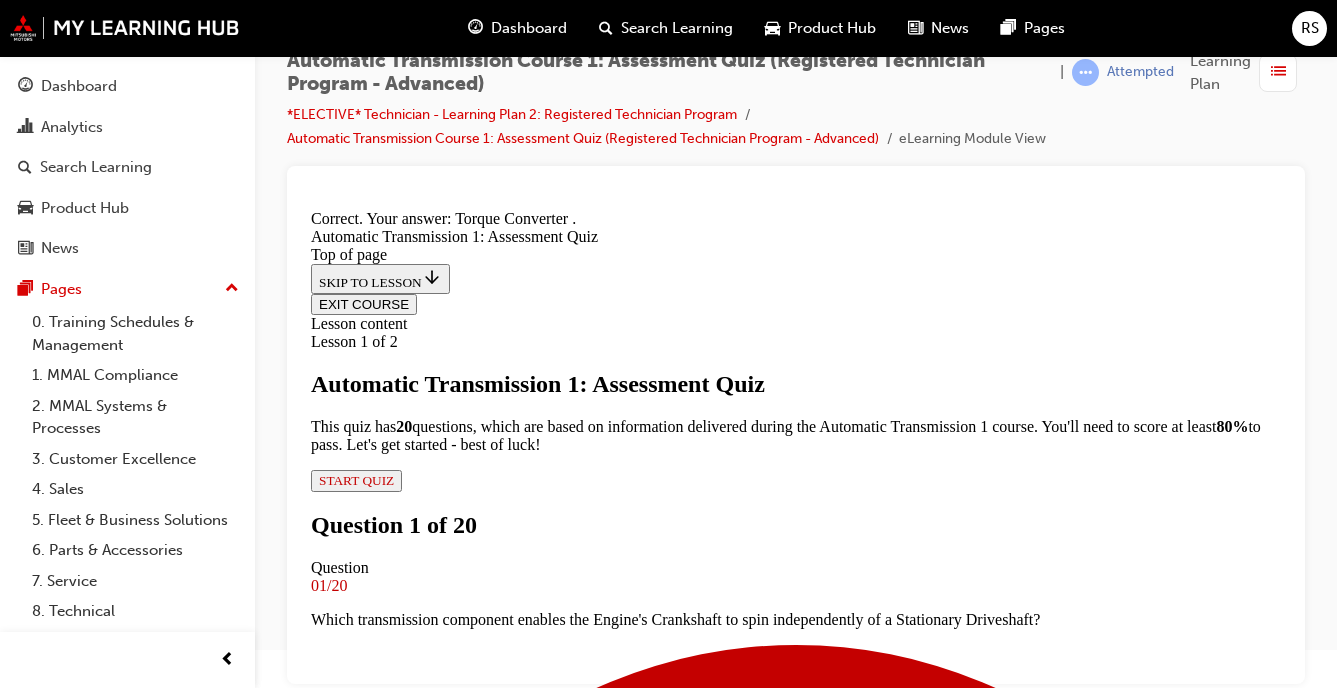 click on "NEXT" at bounding box center [337, 7791] 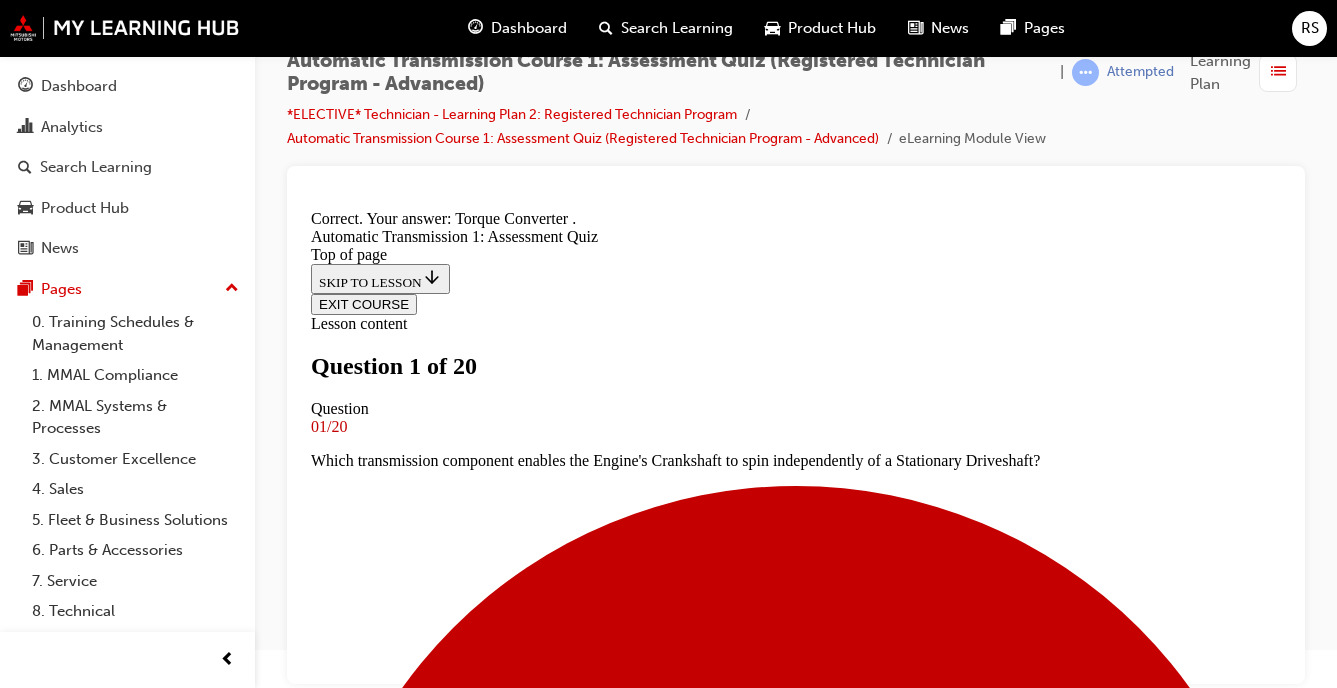 scroll, scrollTop: 203, scrollLeft: 0, axis: vertical 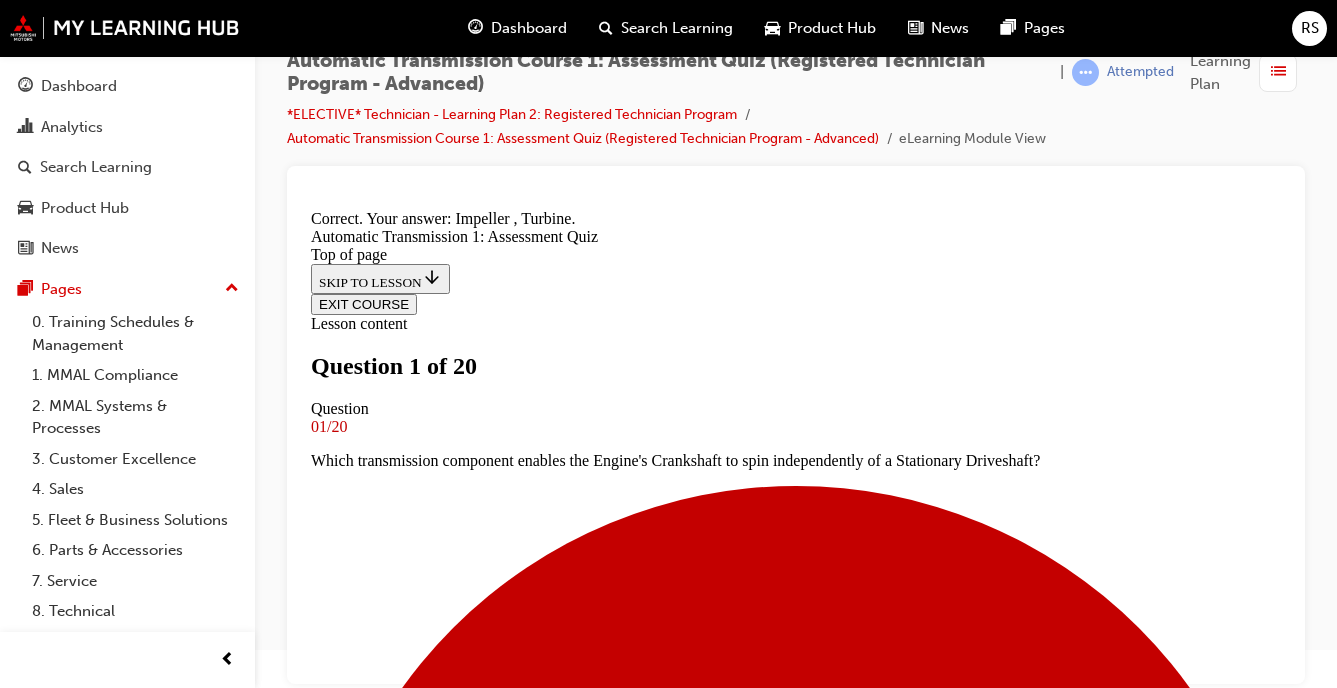 click on "NEXT" at bounding box center (337, 10859) 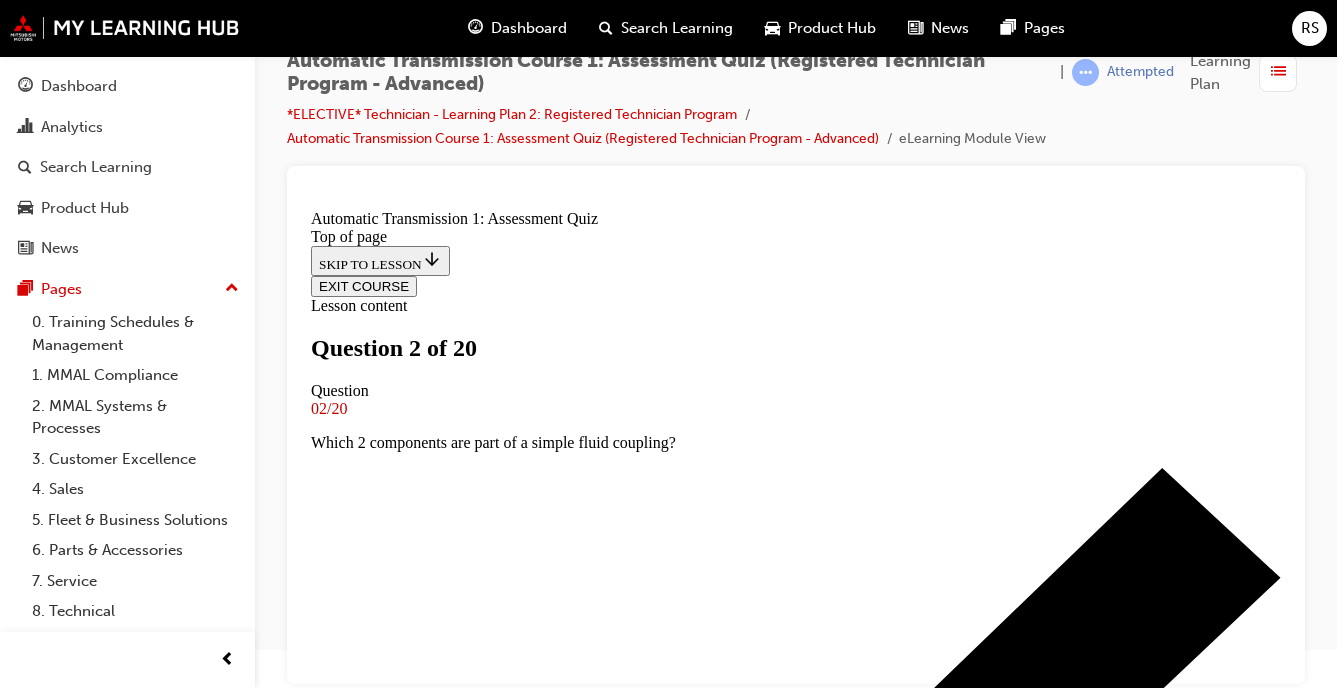 scroll, scrollTop: 255, scrollLeft: 0, axis: vertical 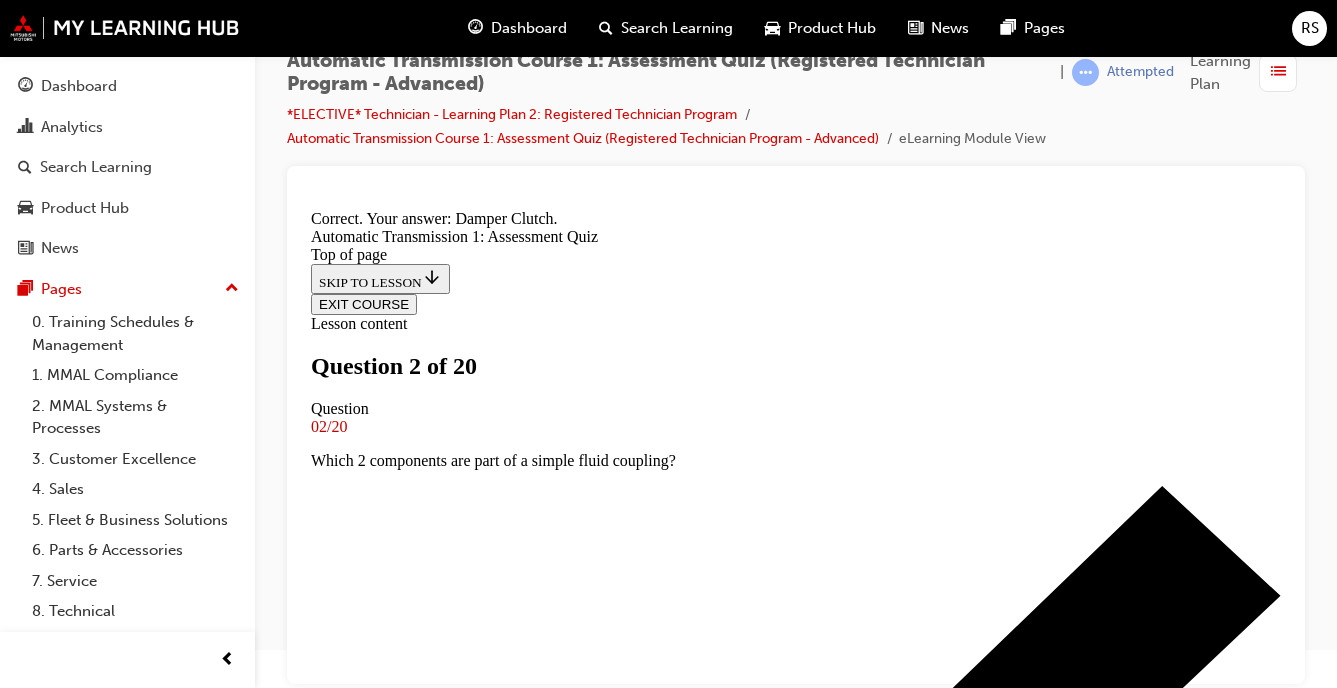 click on "NEXT" at bounding box center [337, 10877] 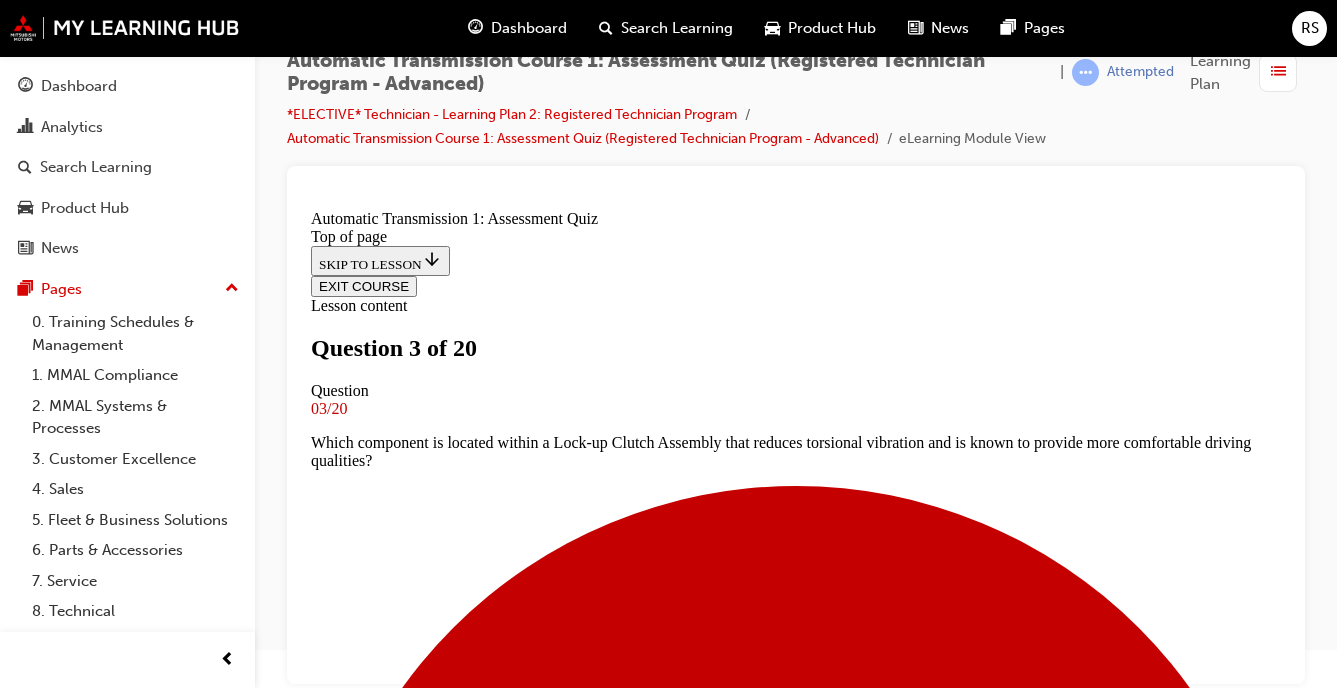scroll, scrollTop: 227, scrollLeft: 0, axis: vertical 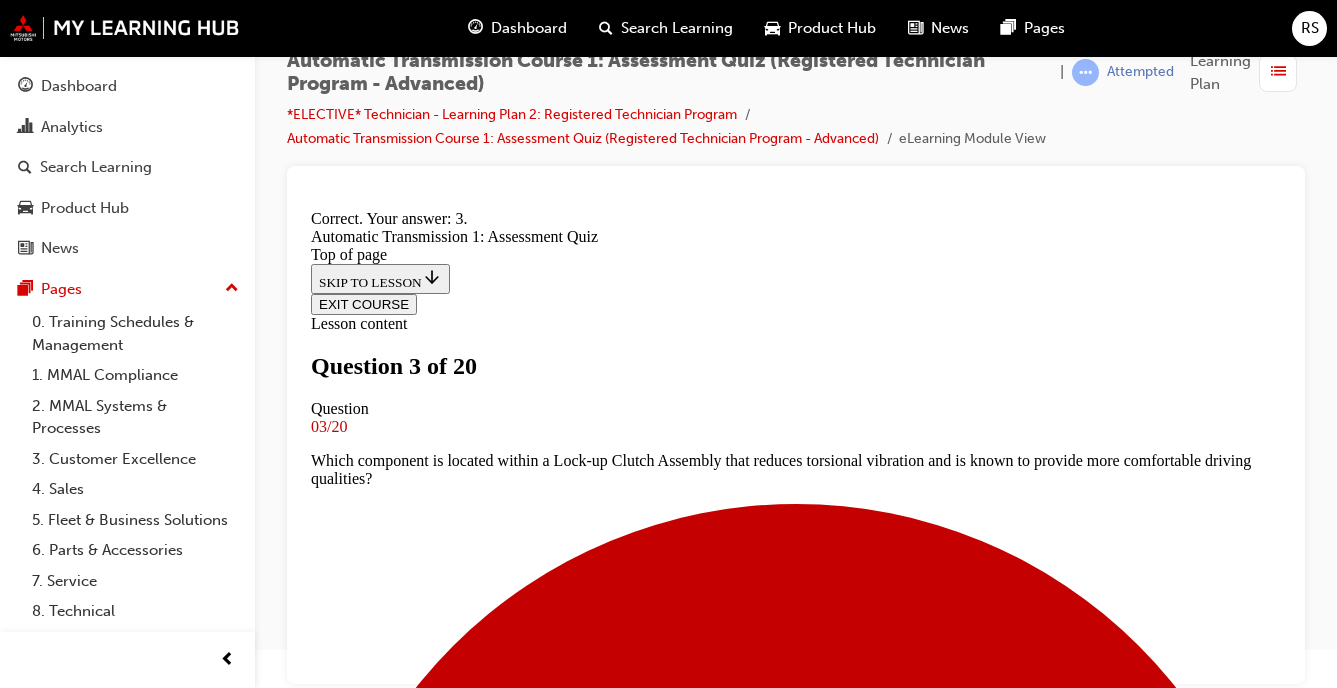 click on "NEXT" at bounding box center (337, 14961) 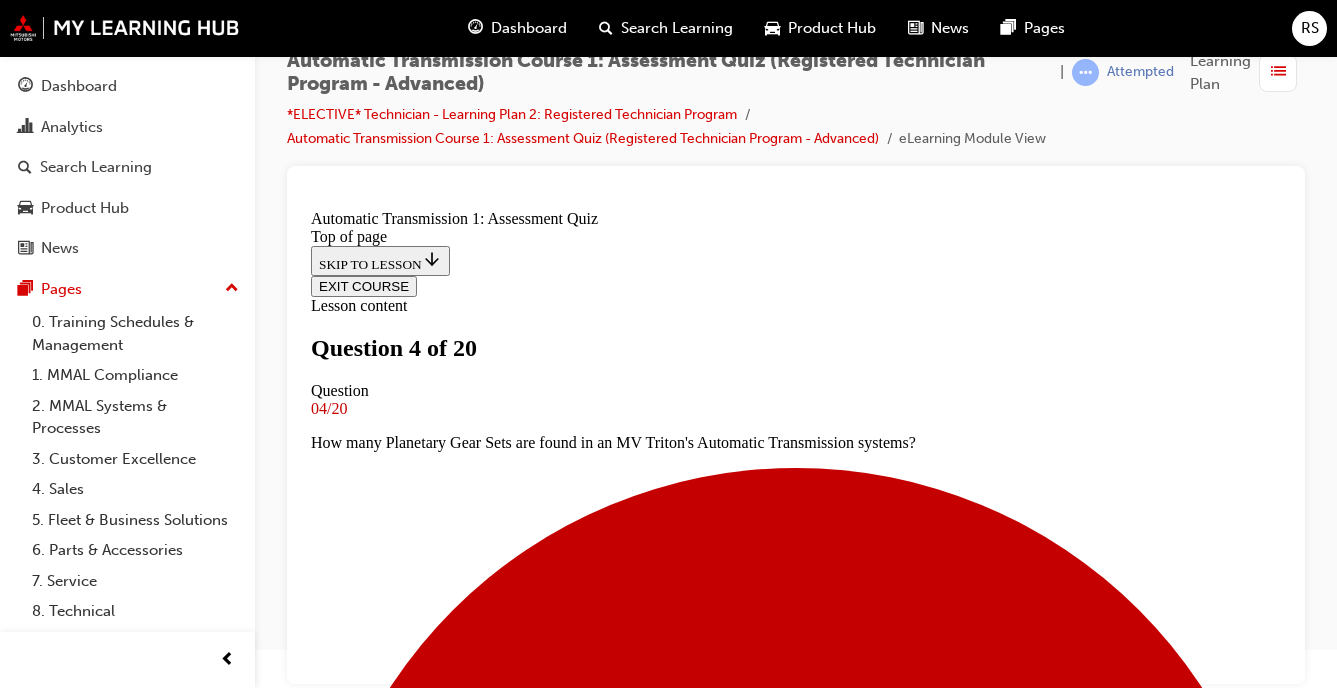 scroll, scrollTop: 244, scrollLeft: 0, axis: vertical 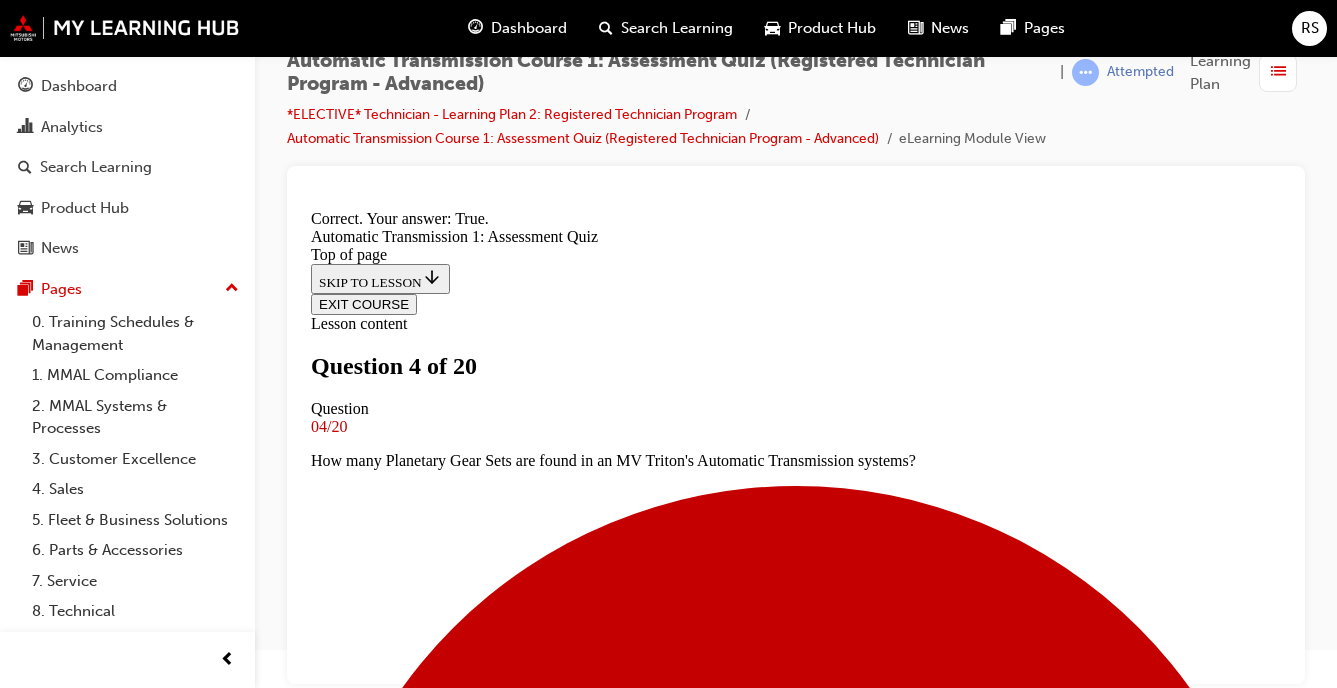 click on "NEXT" at bounding box center (796, 11472) 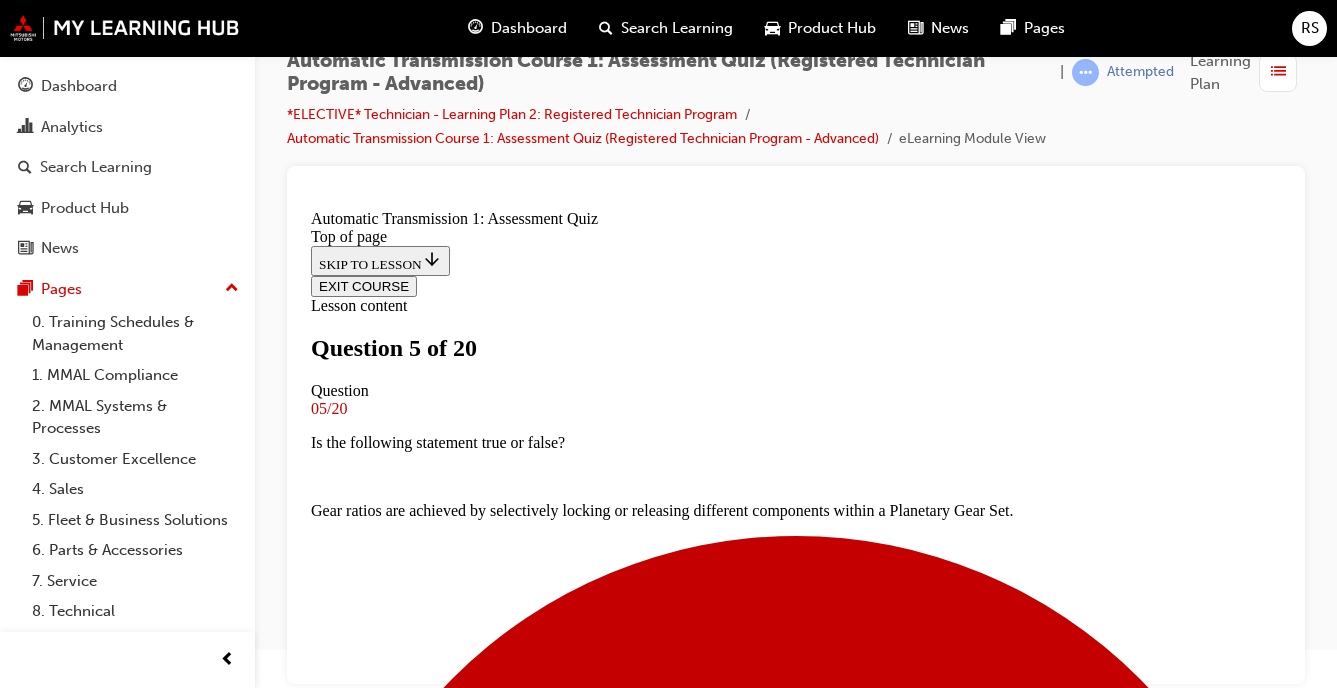 scroll, scrollTop: 245, scrollLeft: 0, axis: vertical 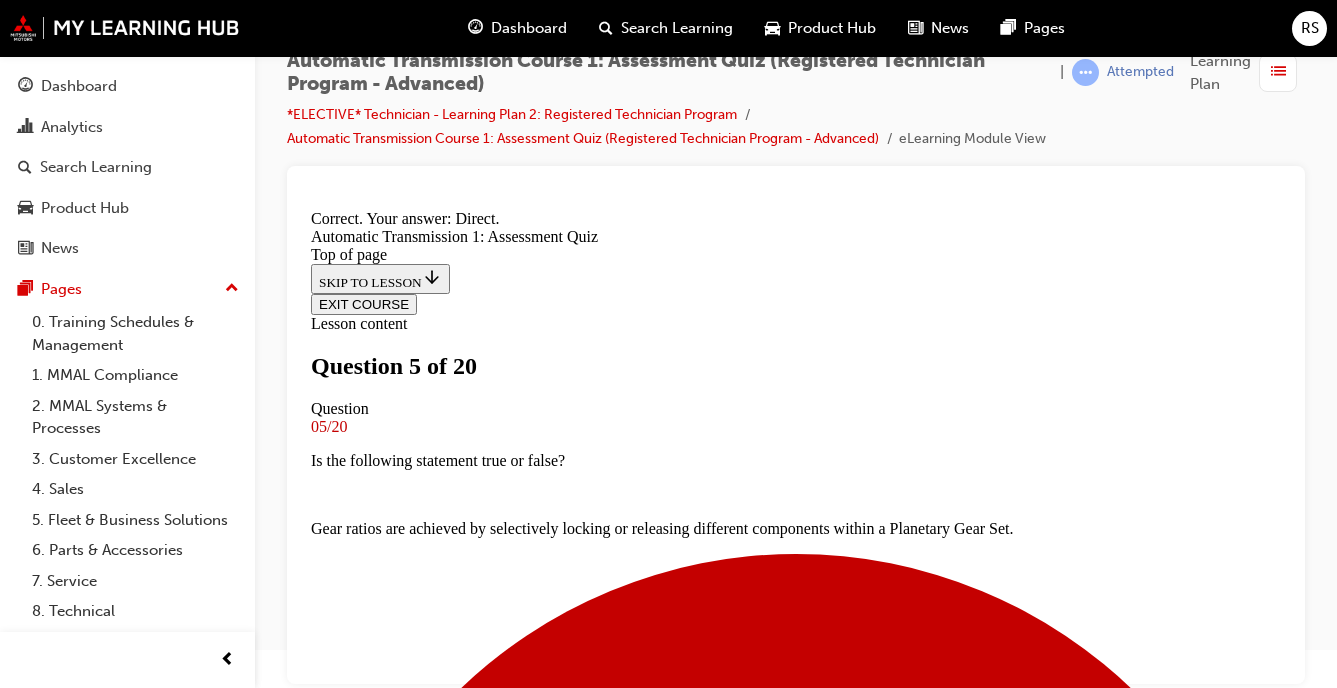 click on "NEXT" at bounding box center [337, 11472] 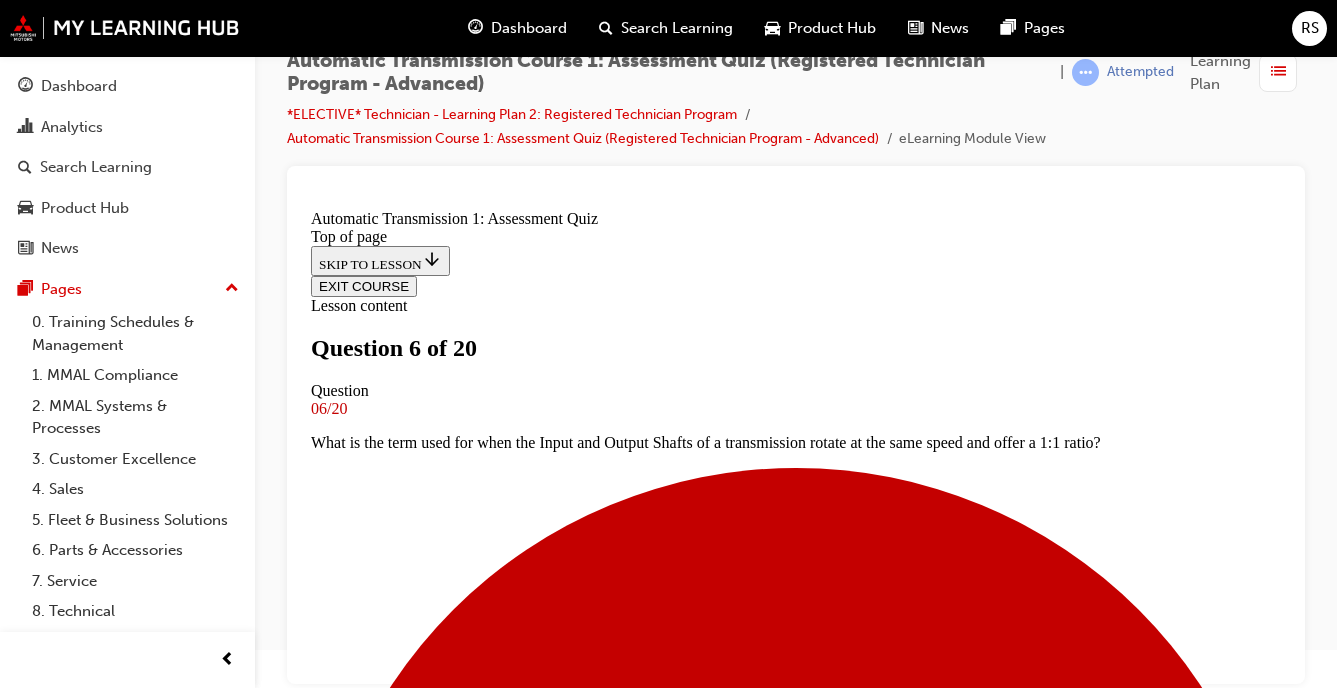 scroll, scrollTop: 240, scrollLeft: 0, axis: vertical 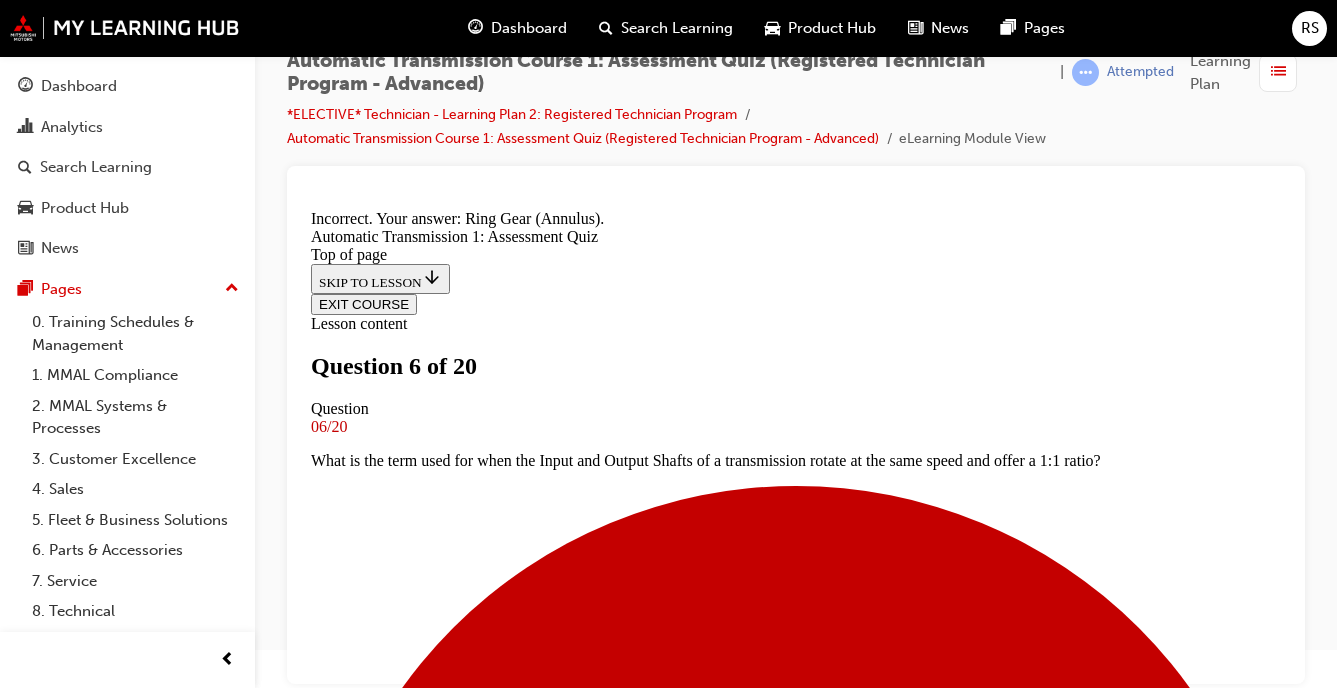 click on "NEXT" at bounding box center [337, 14889] 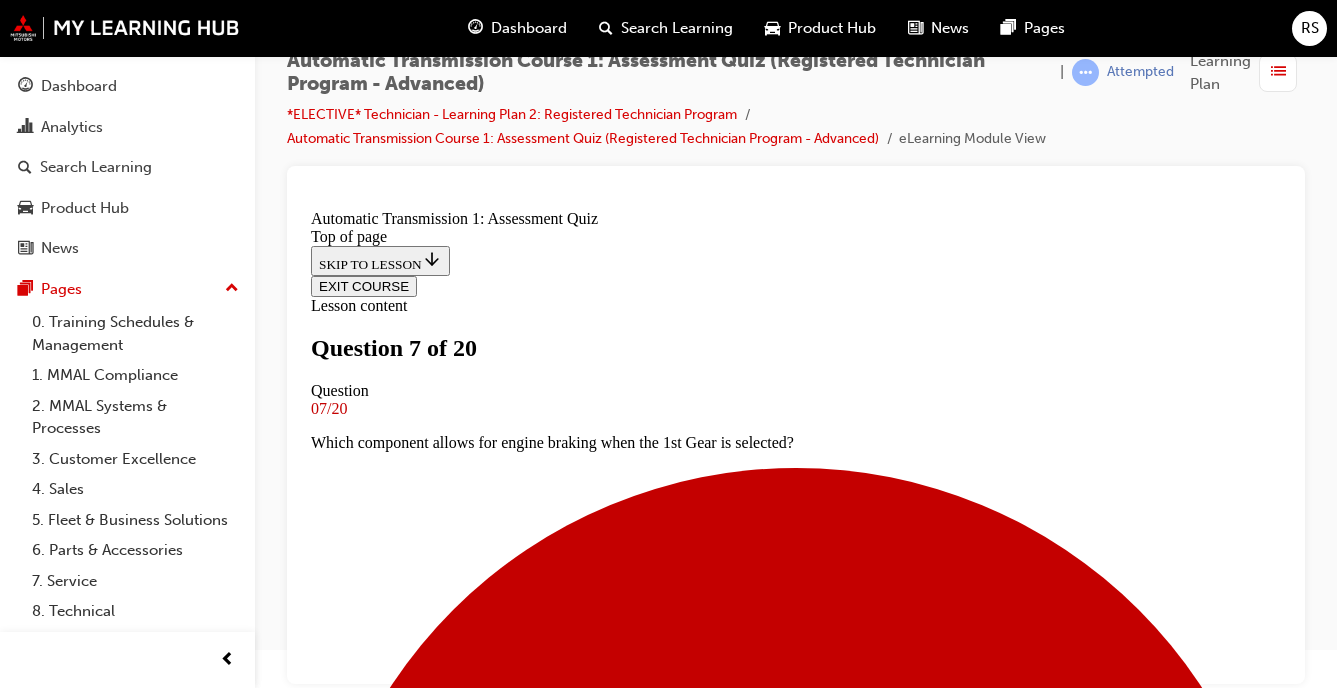 scroll, scrollTop: 194, scrollLeft: 0, axis: vertical 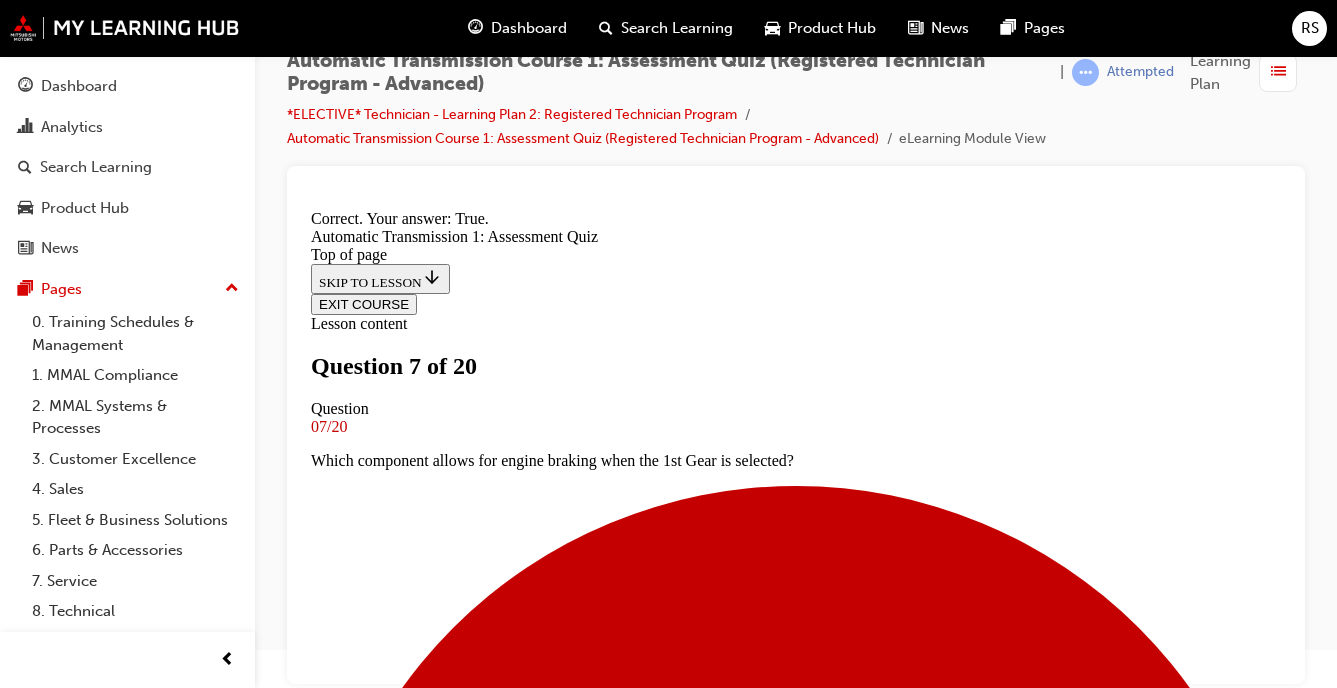 click on "NEXT" at bounding box center (337, 11436) 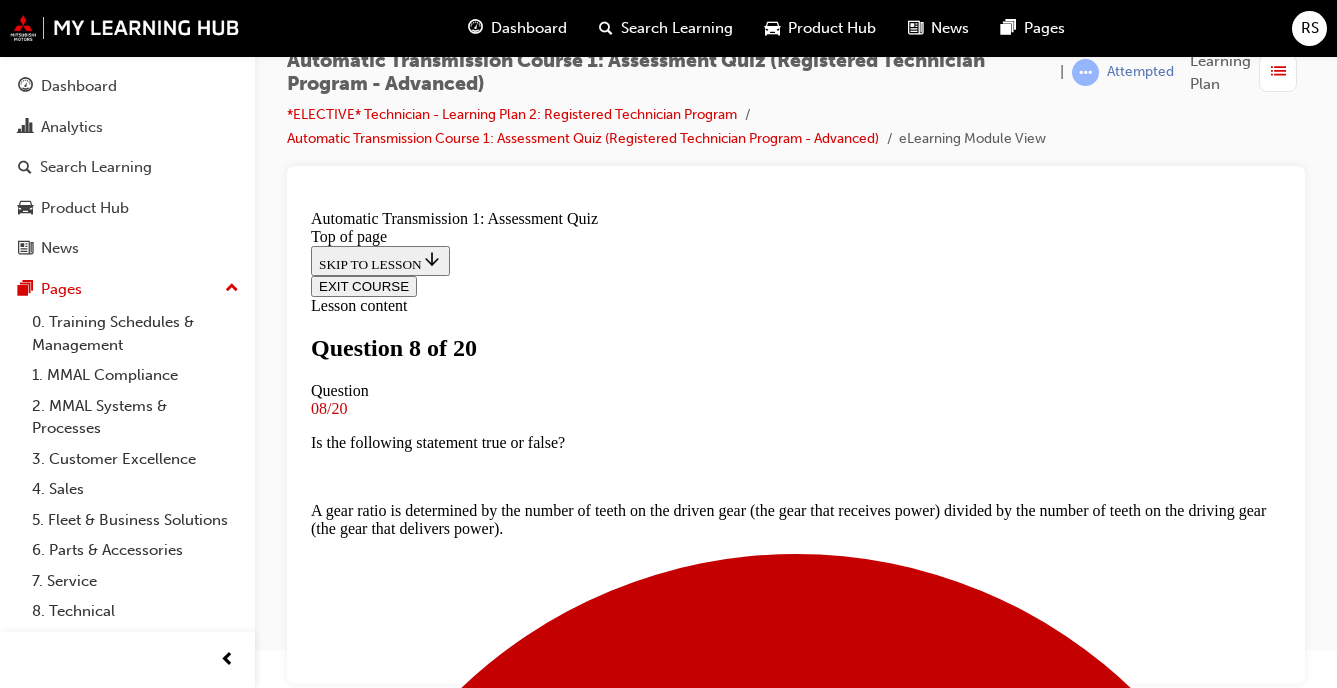 click at bounding box center (796, 5176) 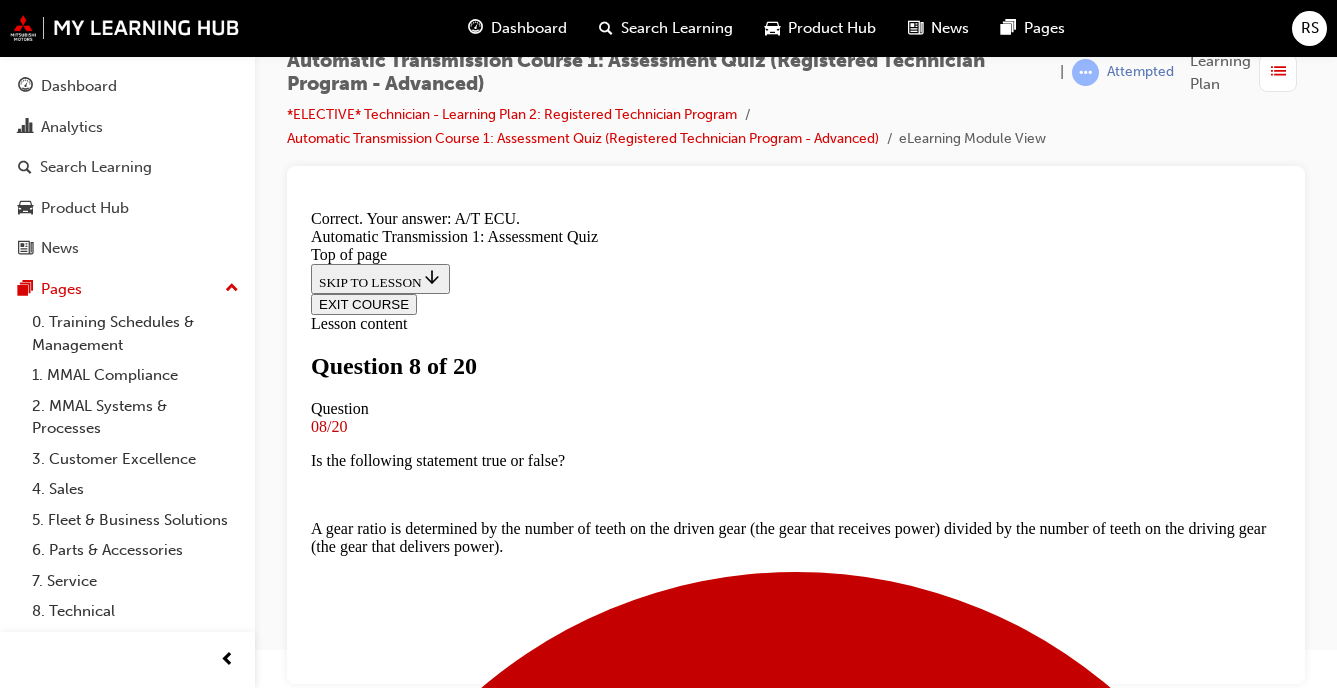 click on "NEXT" at bounding box center [337, 9721] 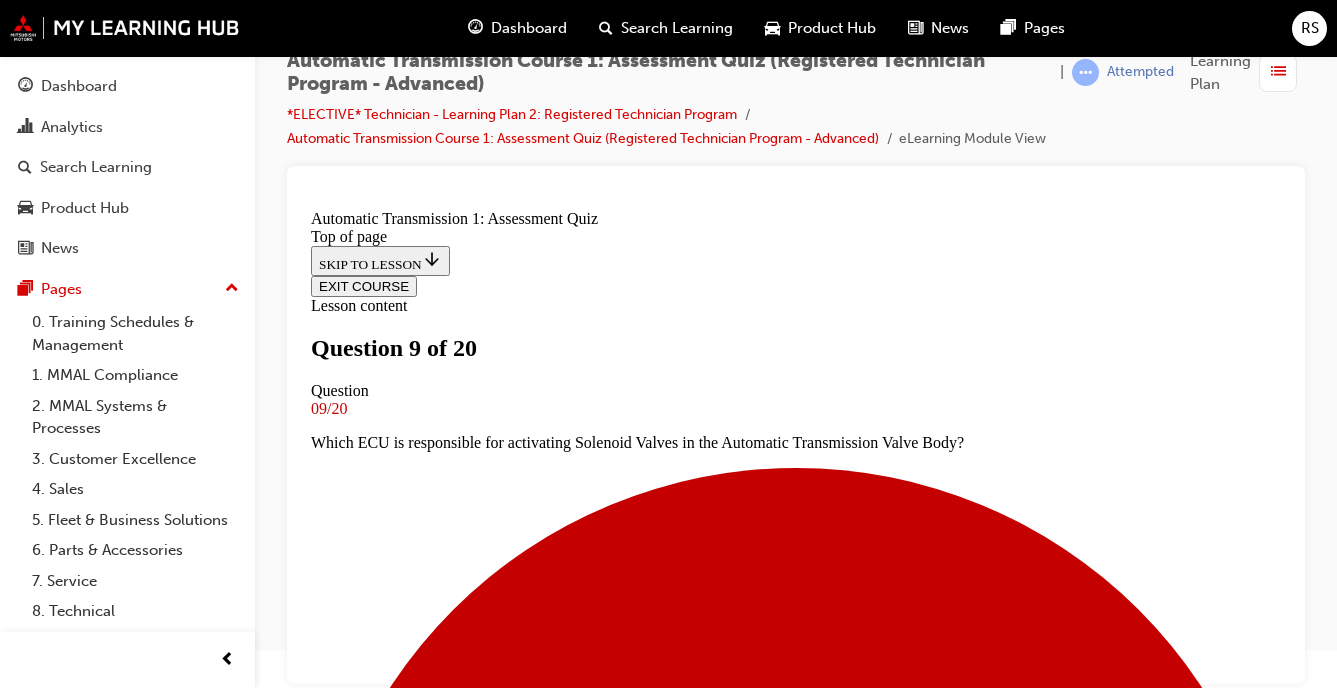 scroll, scrollTop: 246, scrollLeft: 0, axis: vertical 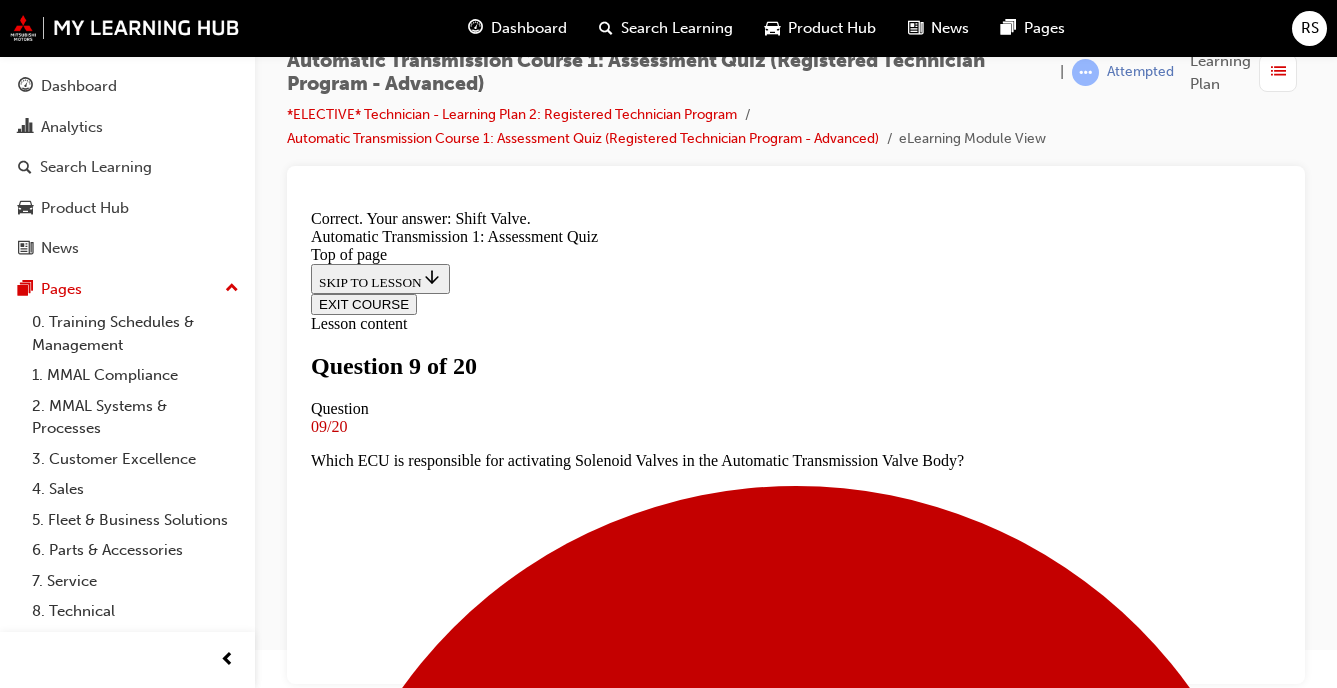 click on "NEXT" at bounding box center [337, 13174] 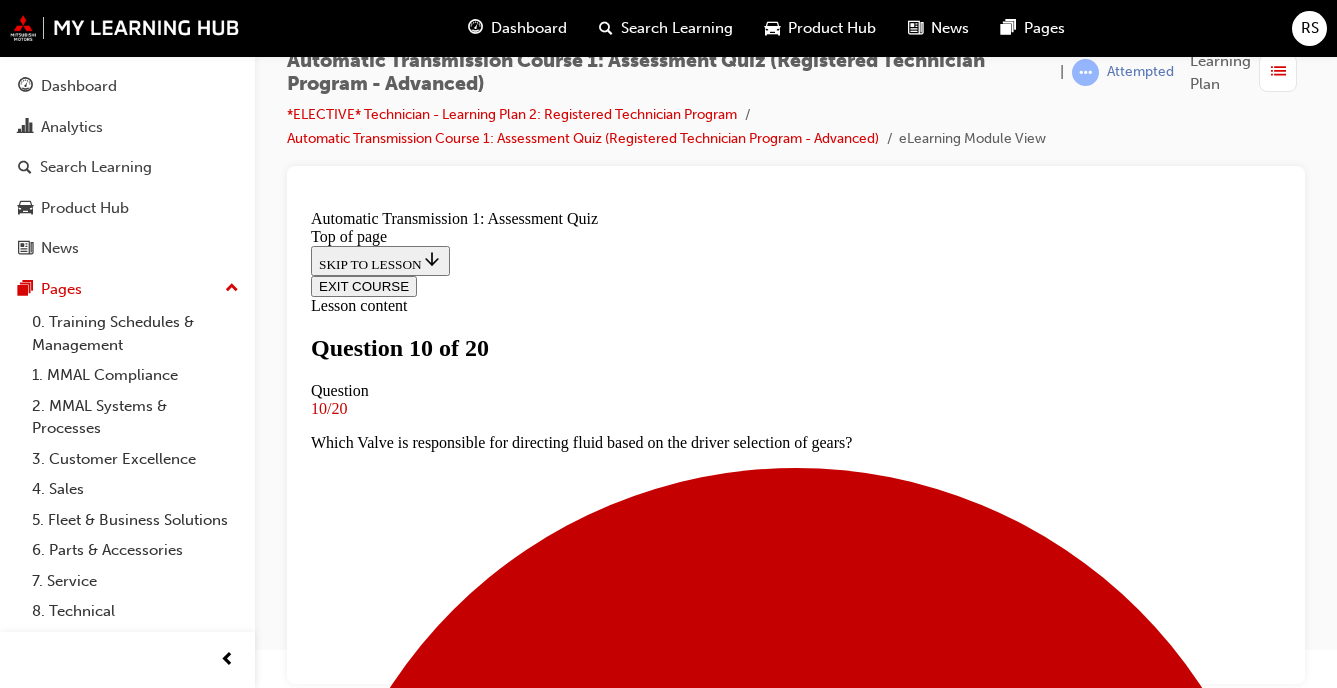 scroll, scrollTop: 287, scrollLeft: 0, axis: vertical 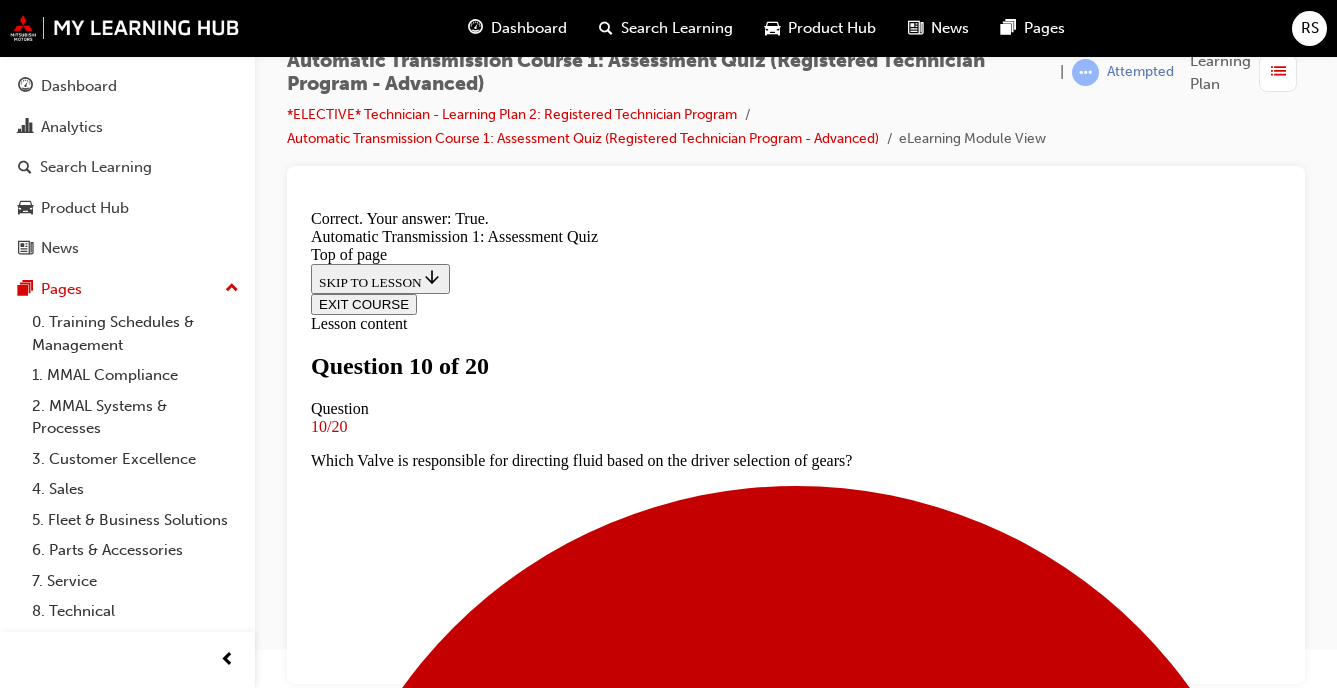 click on "NEXT" at bounding box center [337, 11472] 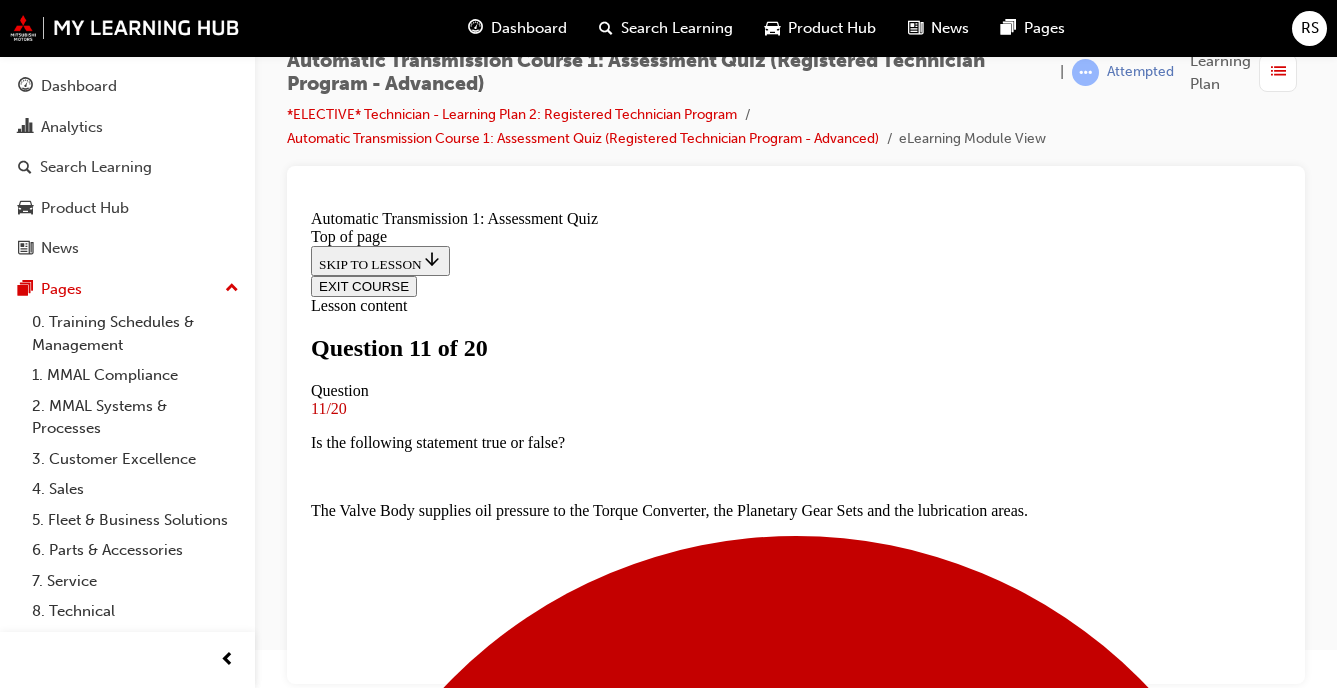 scroll, scrollTop: 199, scrollLeft: 0, axis: vertical 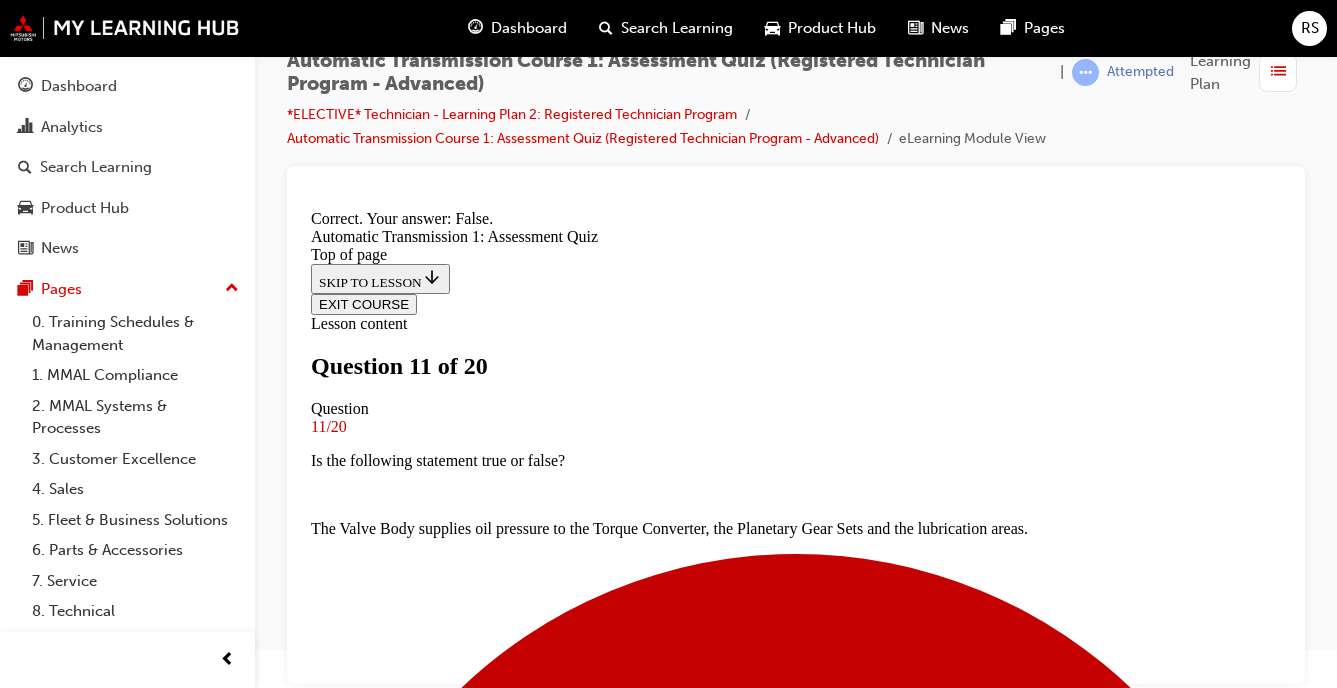 click on "NEXT" at bounding box center (337, 8001) 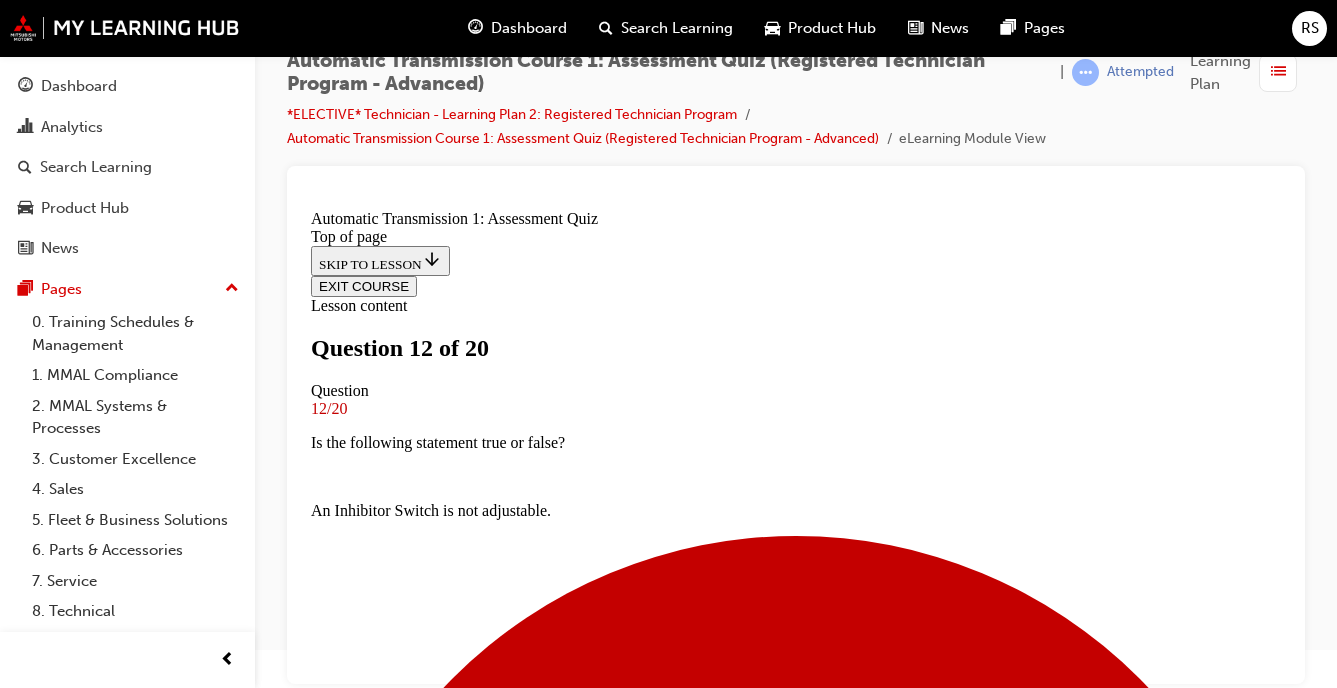 scroll, scrollTop: 272, scrollLeft: 0, axis: vertical 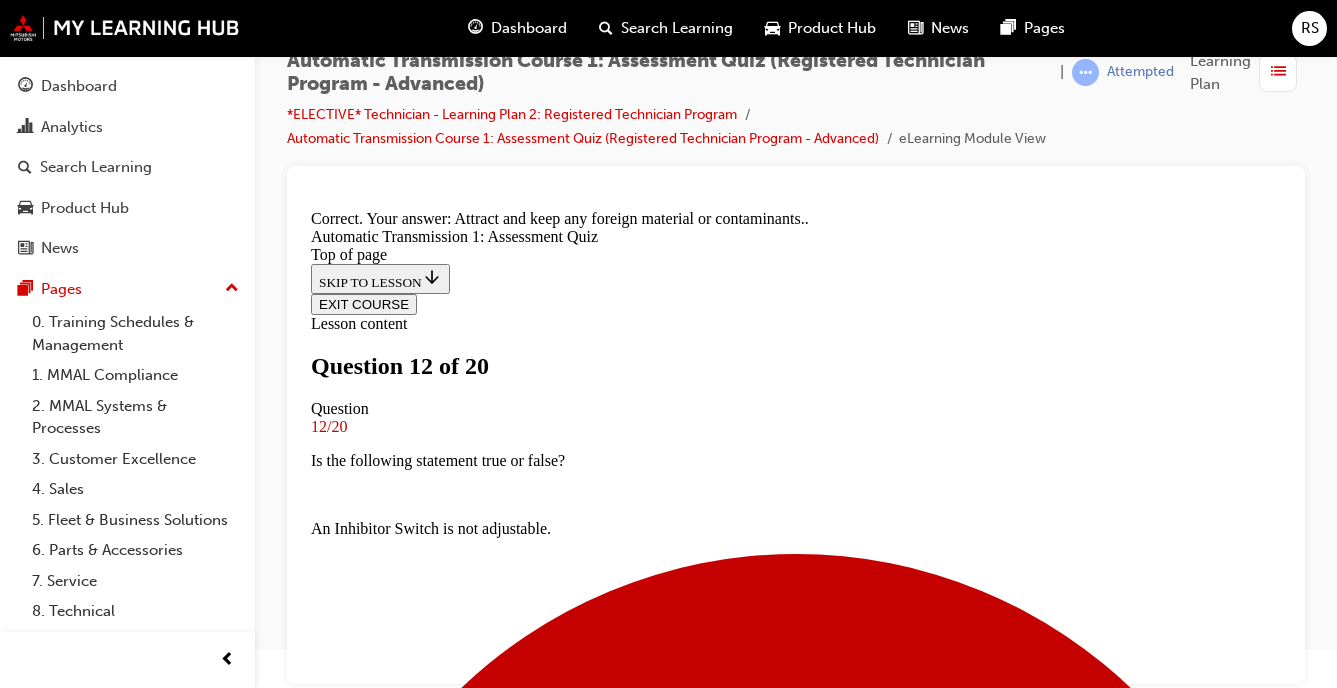 drag, startPoint x: 743, startPoint y: 641, endPoint x: 764, endPoint y: 593, distance: 52.392746 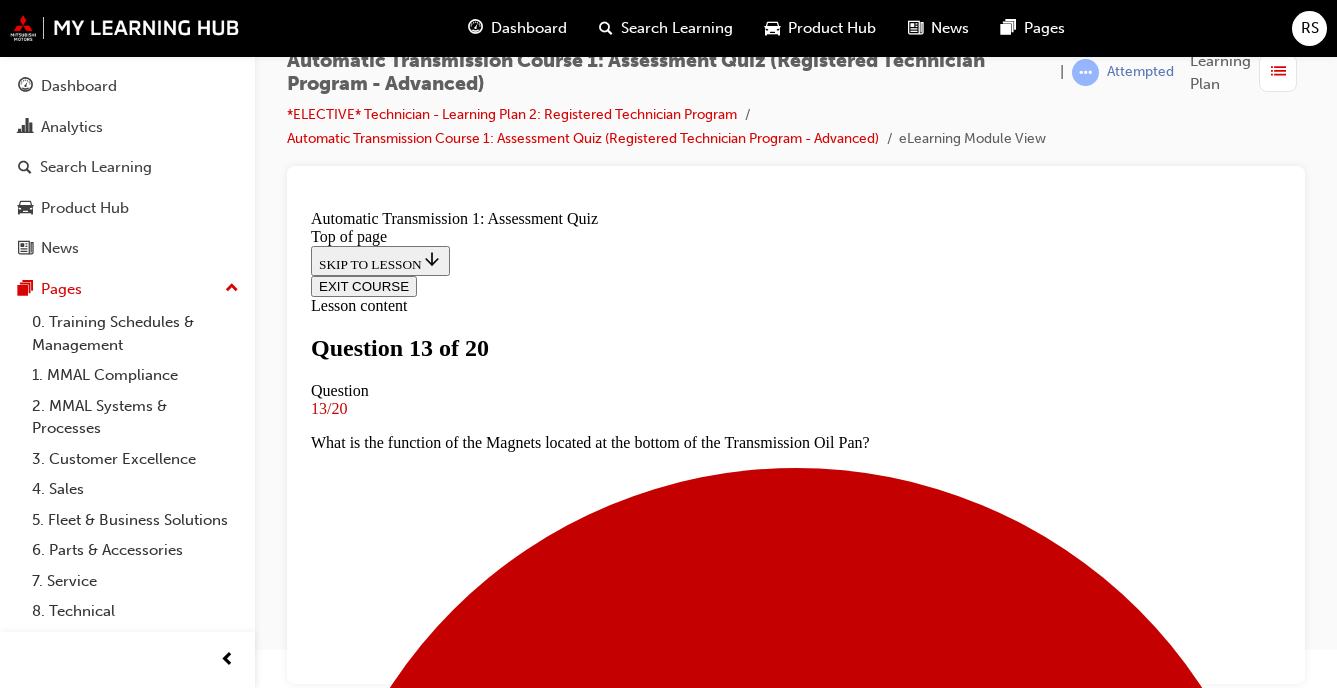 scroll, scrollTop: 219, scrollLeft: 0, axis: vertical 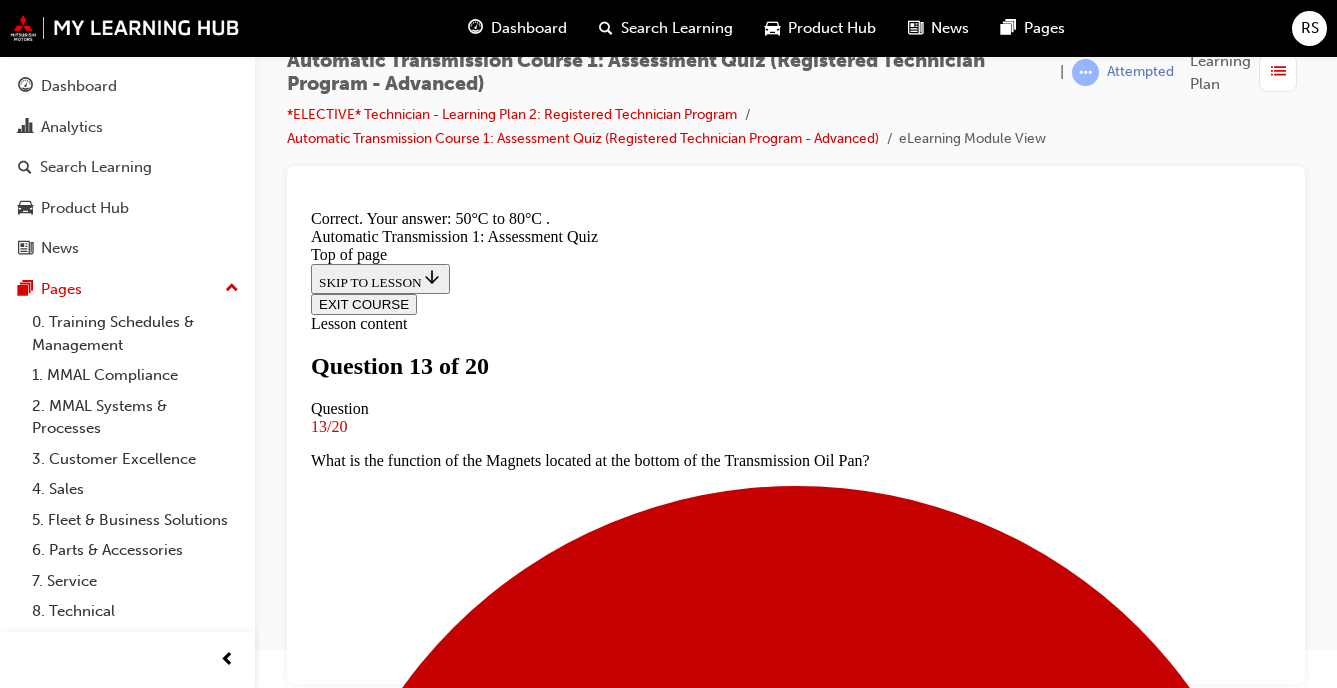 click on "NEXT" at bounding box center [337, 13192] 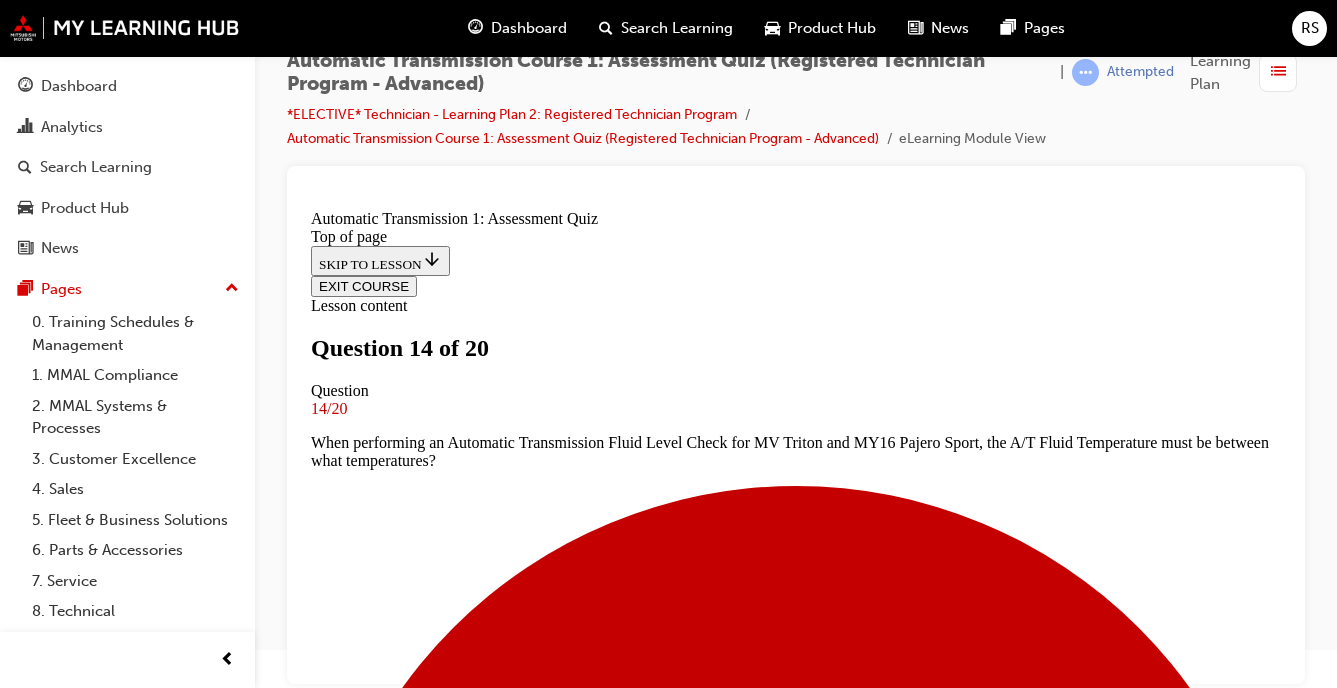 scroll, scrollTop: 264, scrollLeft: 0, axis: vertical 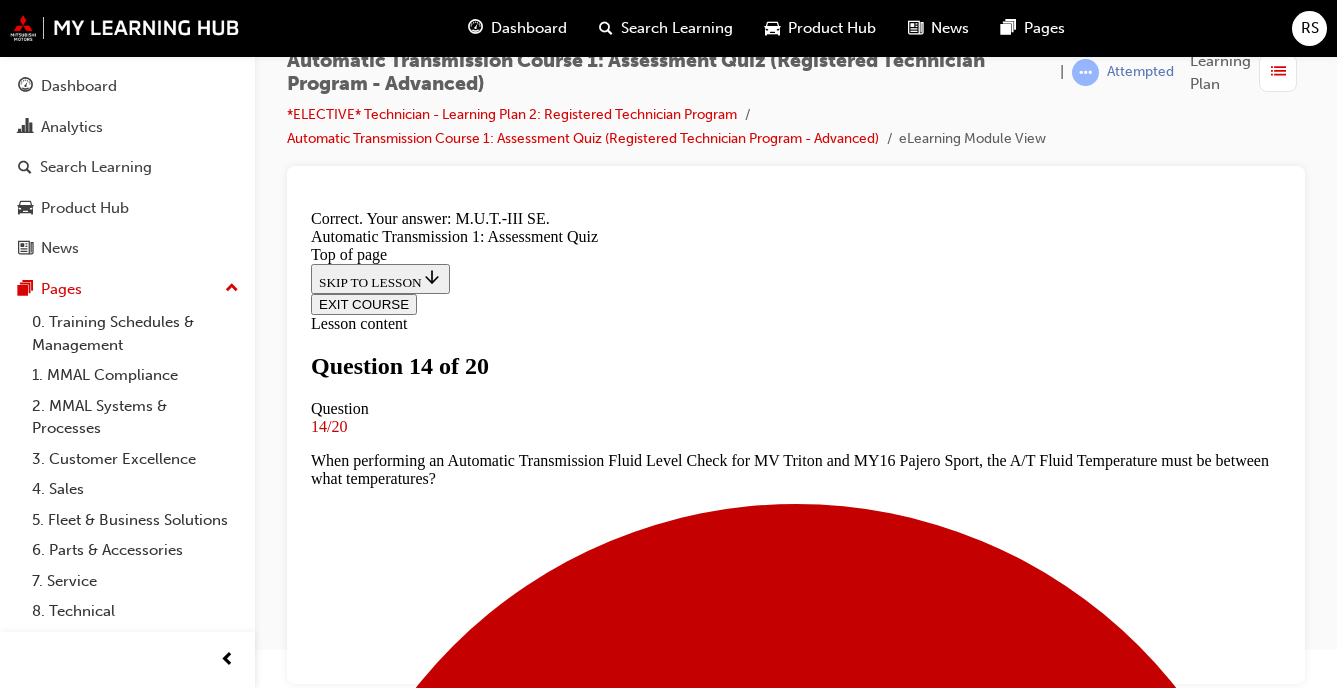click on "NEXT" at bounding box center [337, 13192] 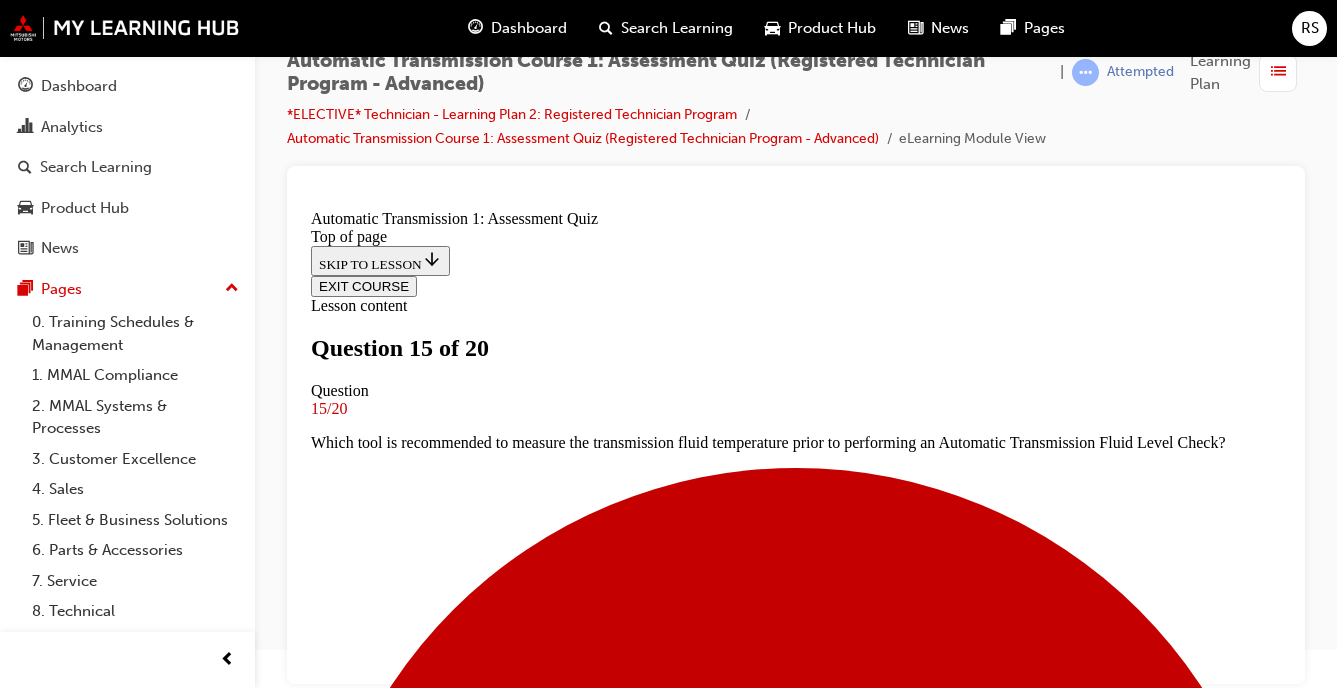 scroll, scrollTop: 250, scrollLeft: 0, axis: vertical 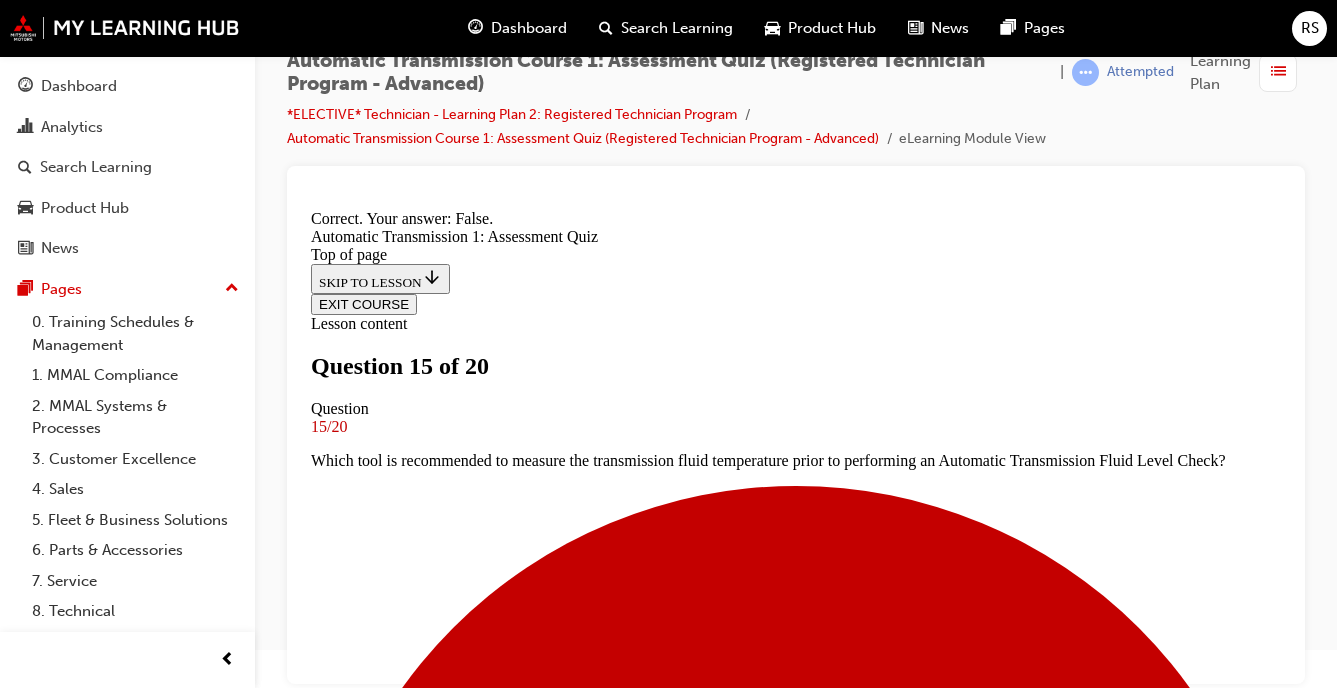click on "NEXT" at bounding box center [337, 11472] 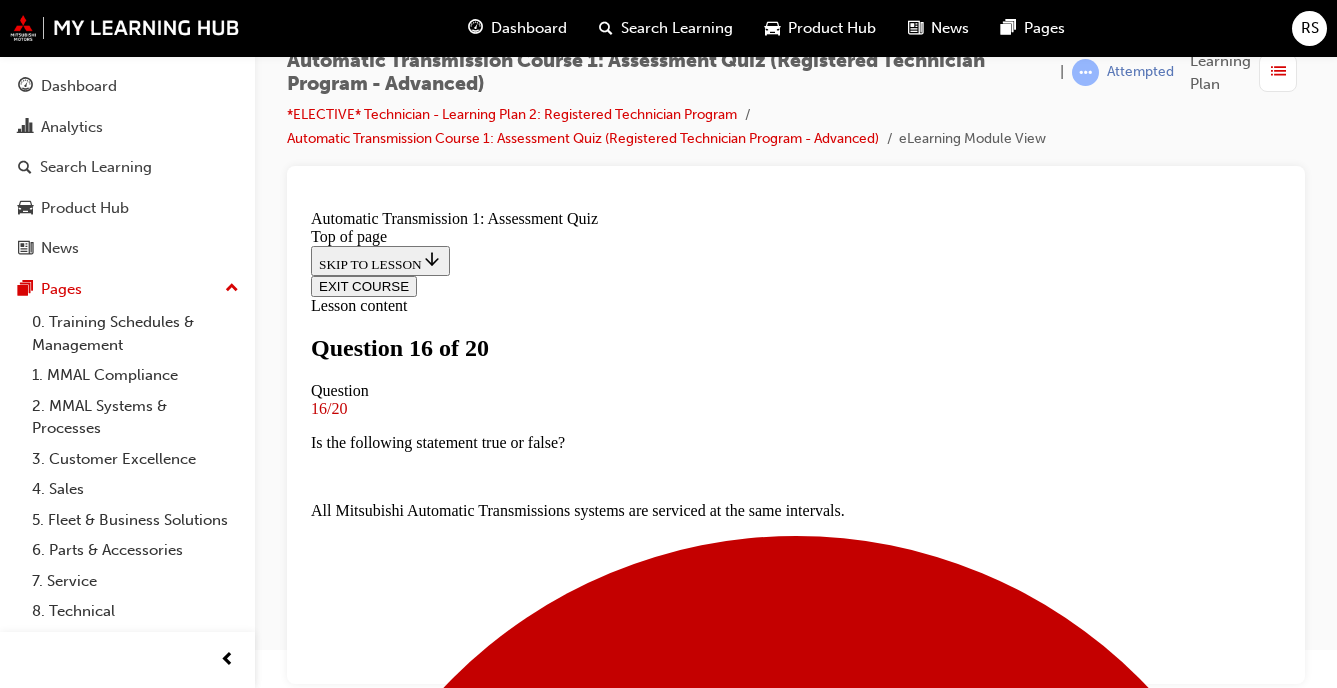 scroll, scrollTop: 221, scrollLeft: 0, axis: vertical 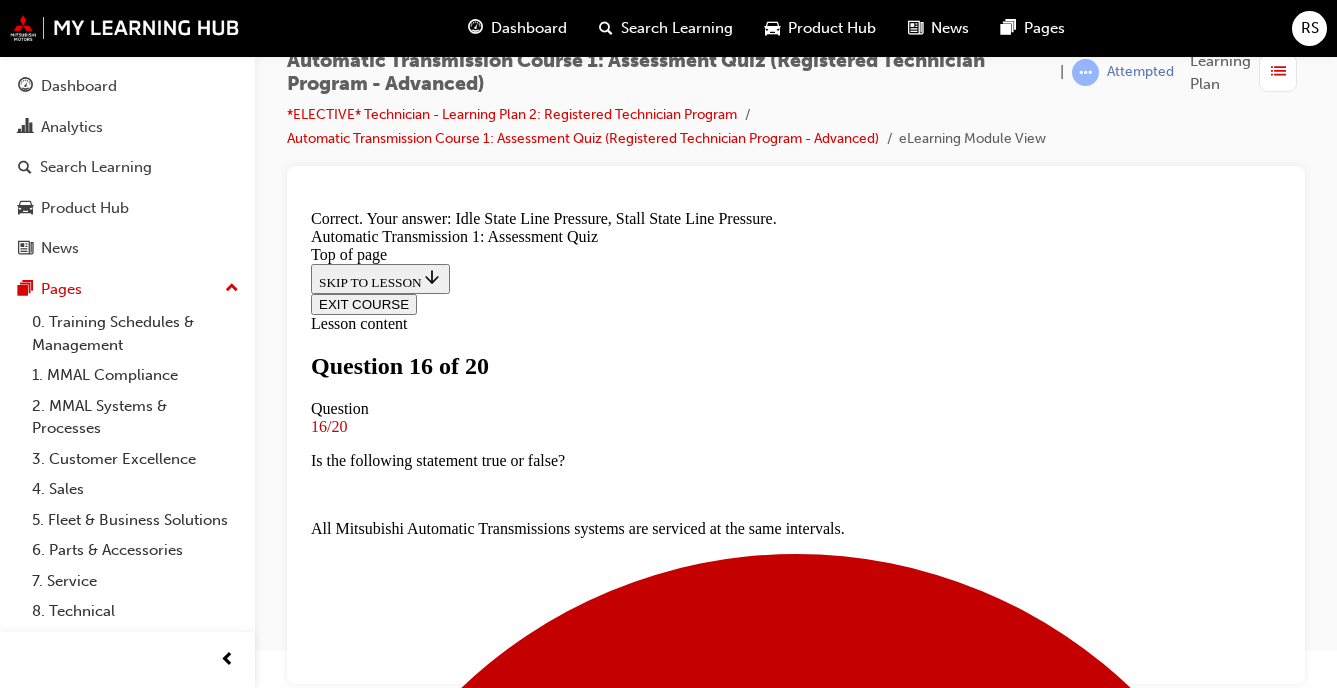 click on "NEXT" at bounding box center [337, 7388] 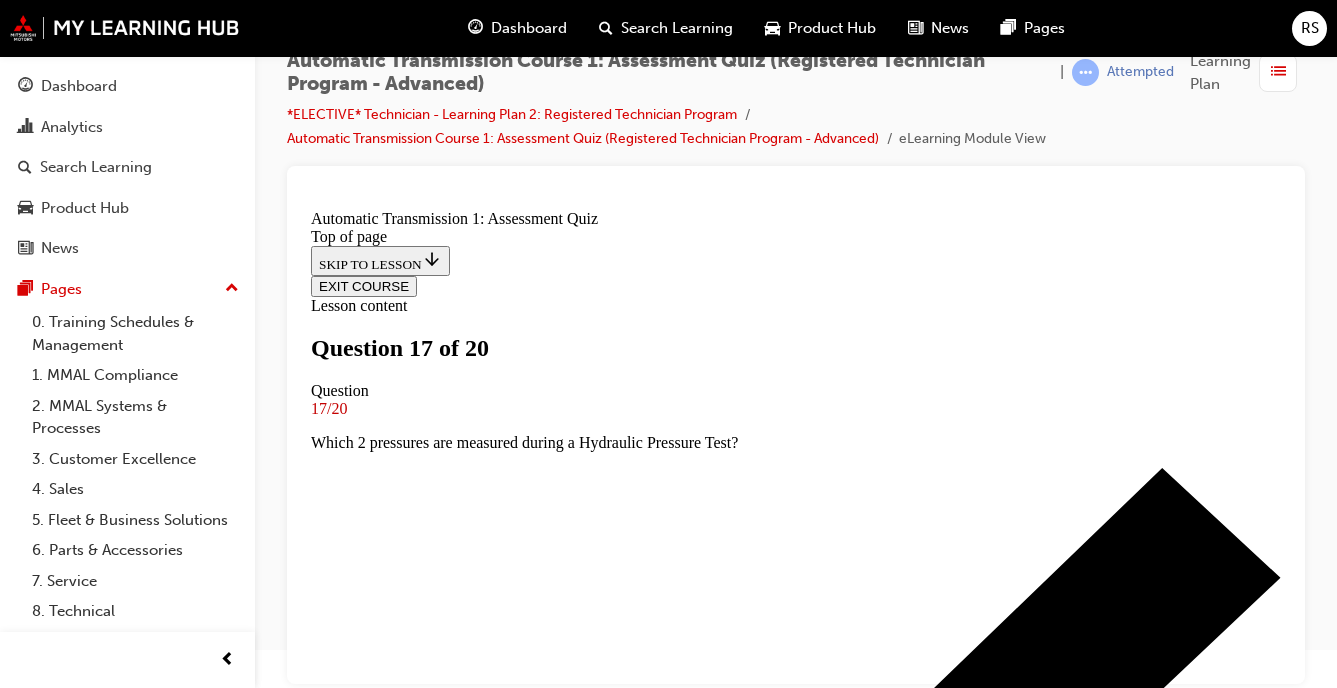 scroll, scrollTop: 247, scrollLeft: 0, axis: vertical 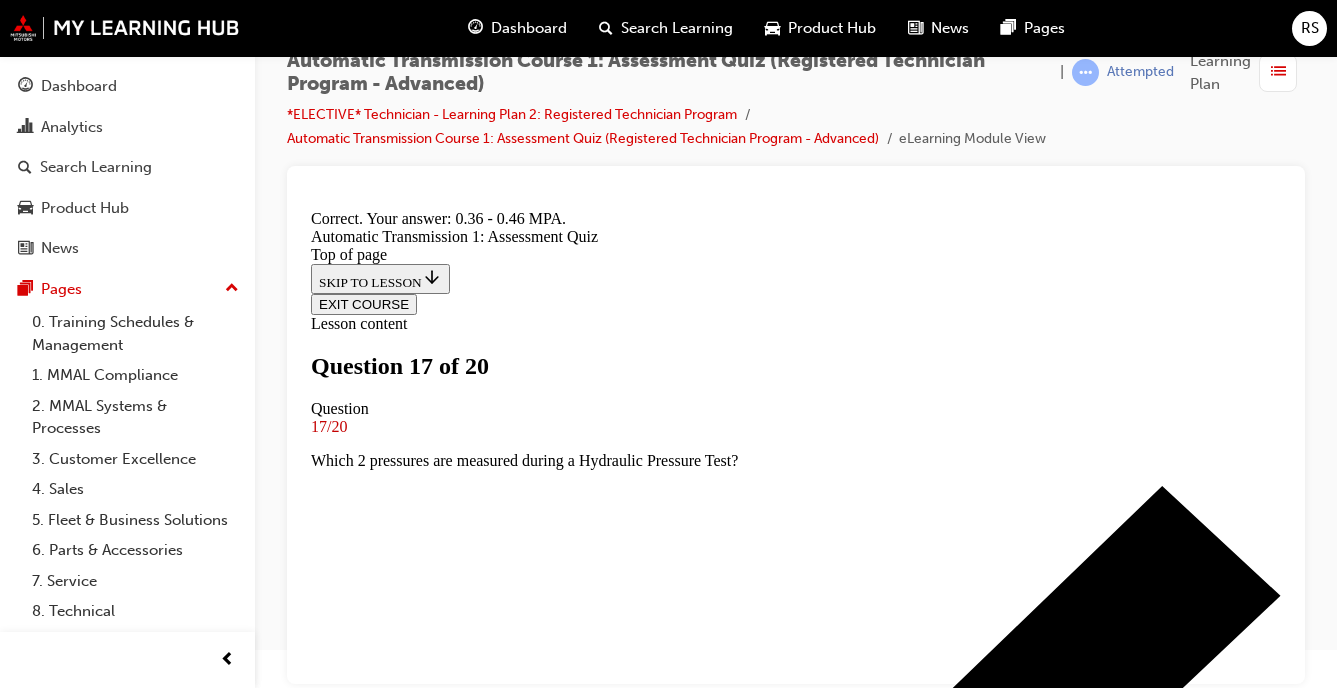 click on "NEXT" at bounding box center (337, 10859) 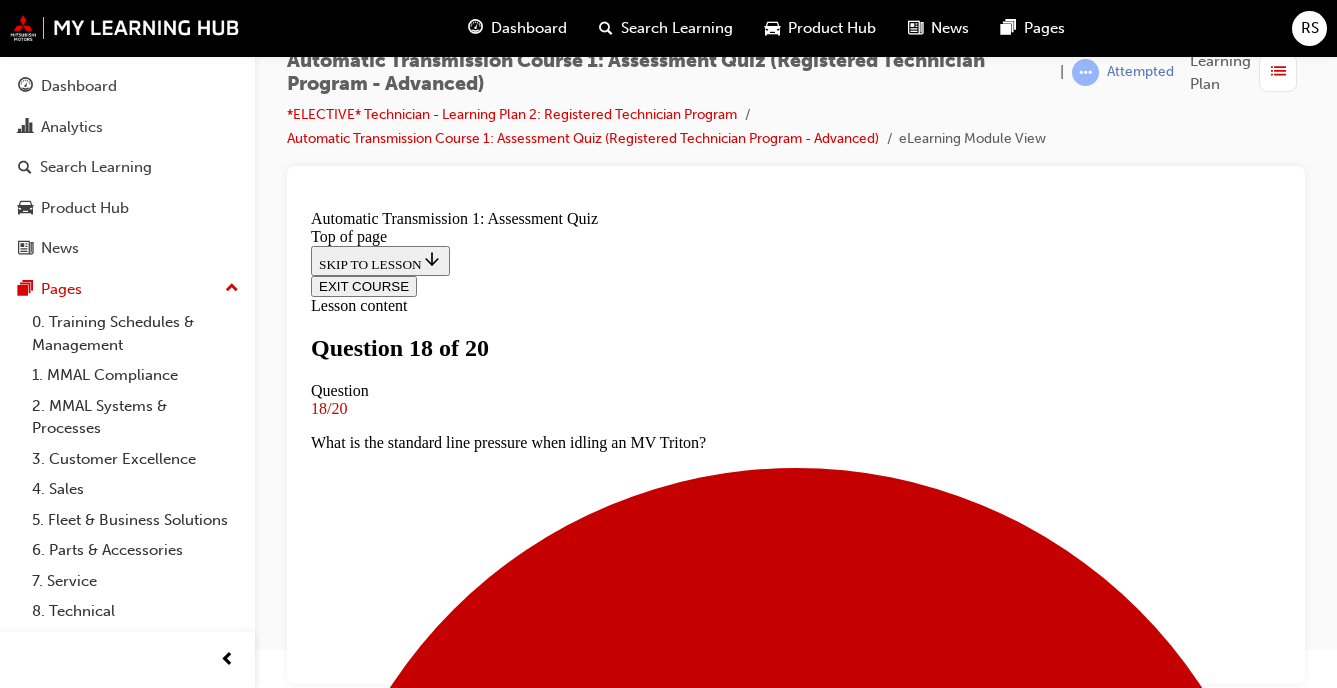 scroll, scrollTop: 252, scrollLeft: 0, axis: vertical 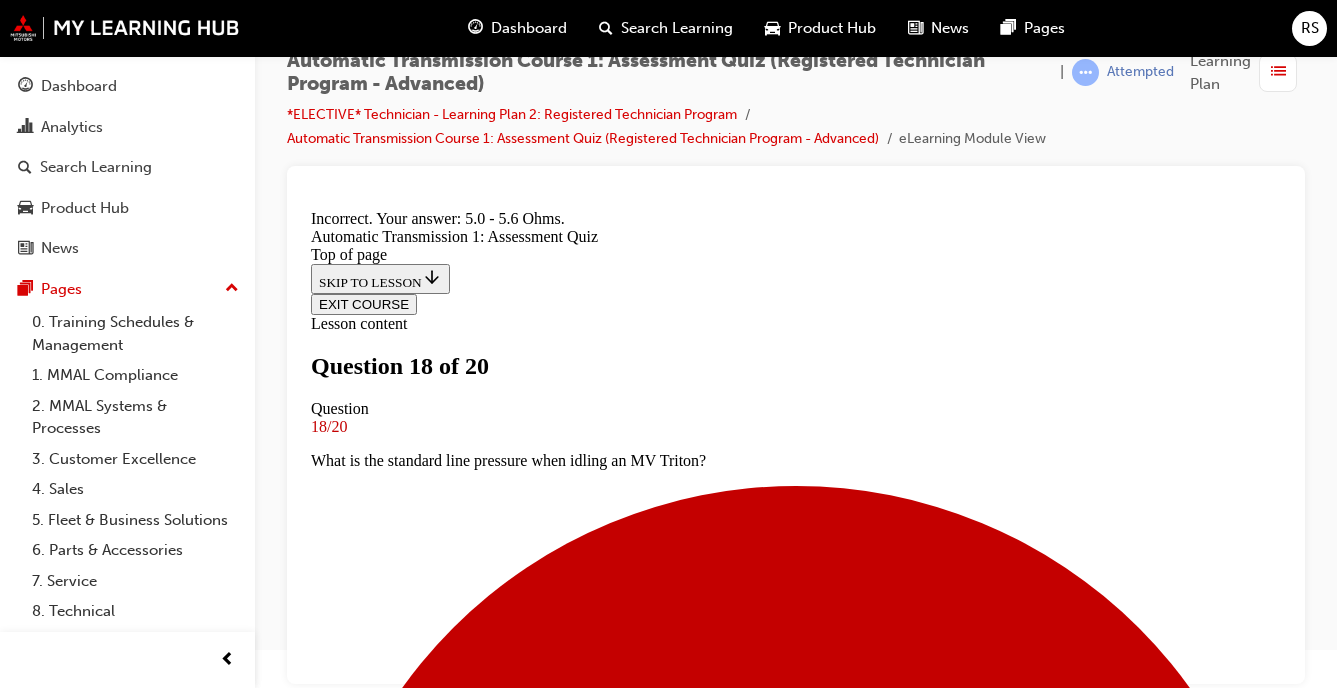 click on "NEXT" at bounding box center [337, 14889] 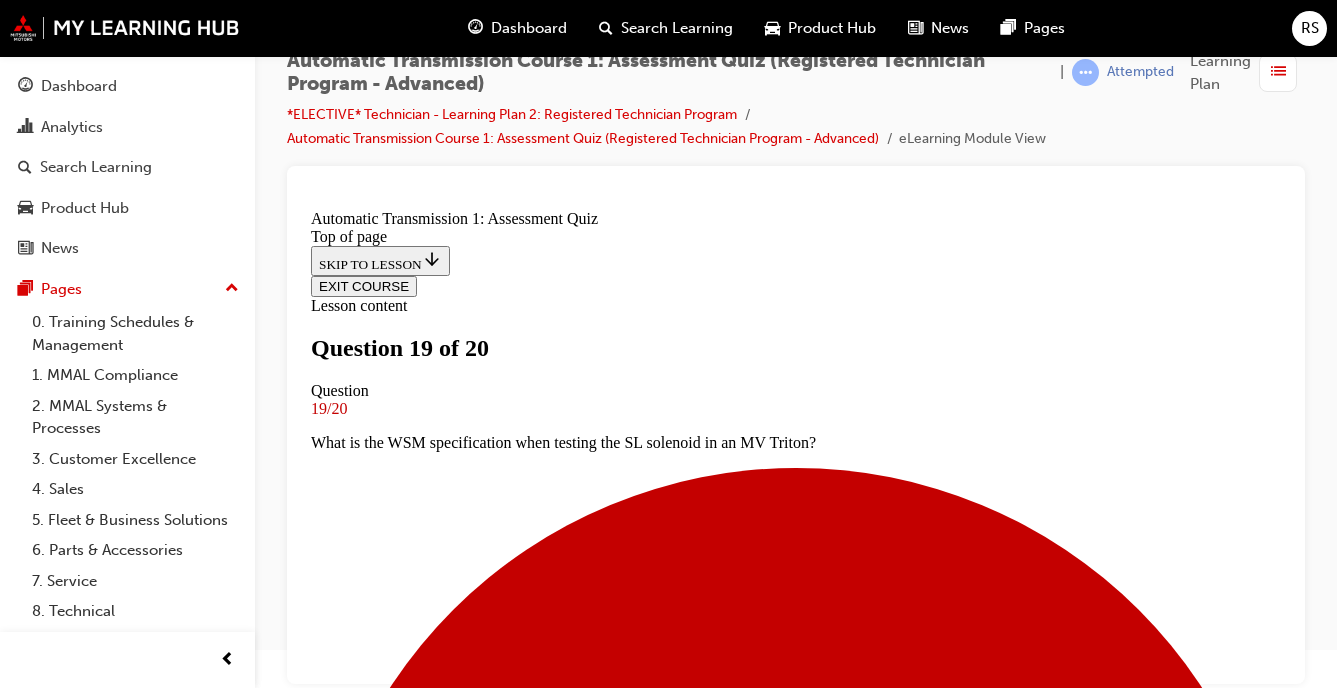 scroll, scrollTop: 304, scrollLeft: 0, axis: vertical 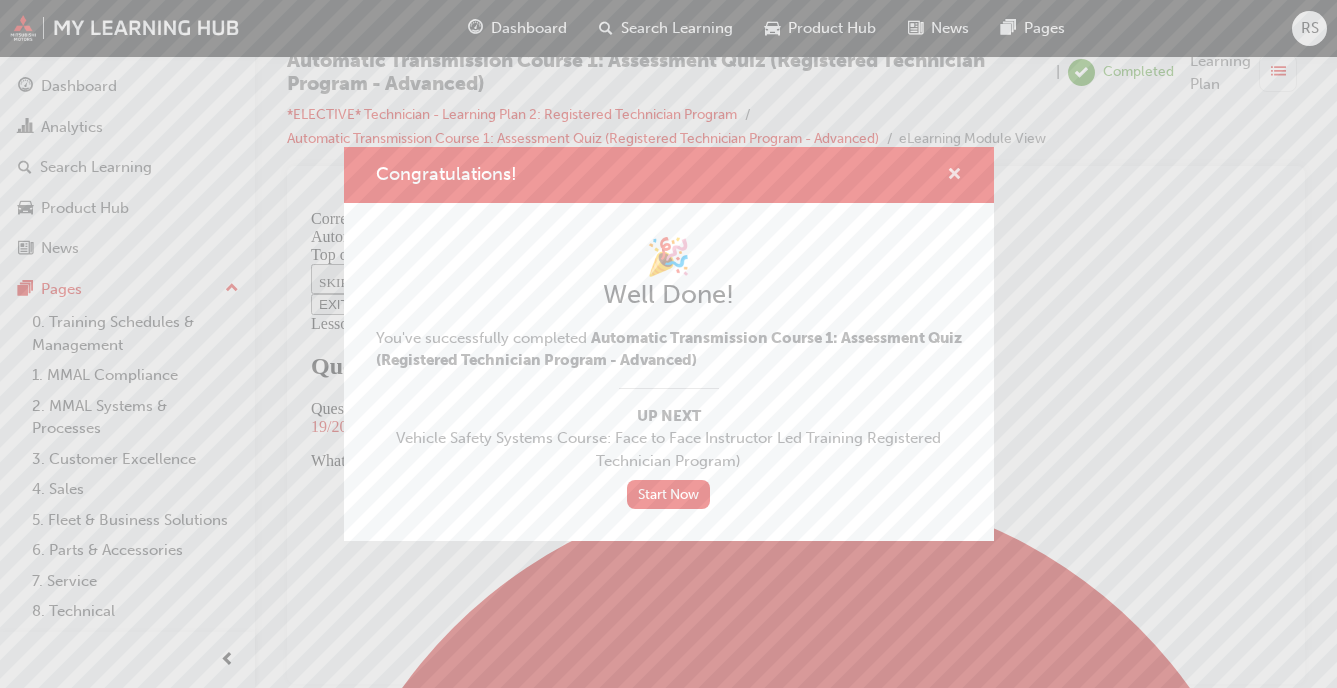 click at bounding box center [954, 176] 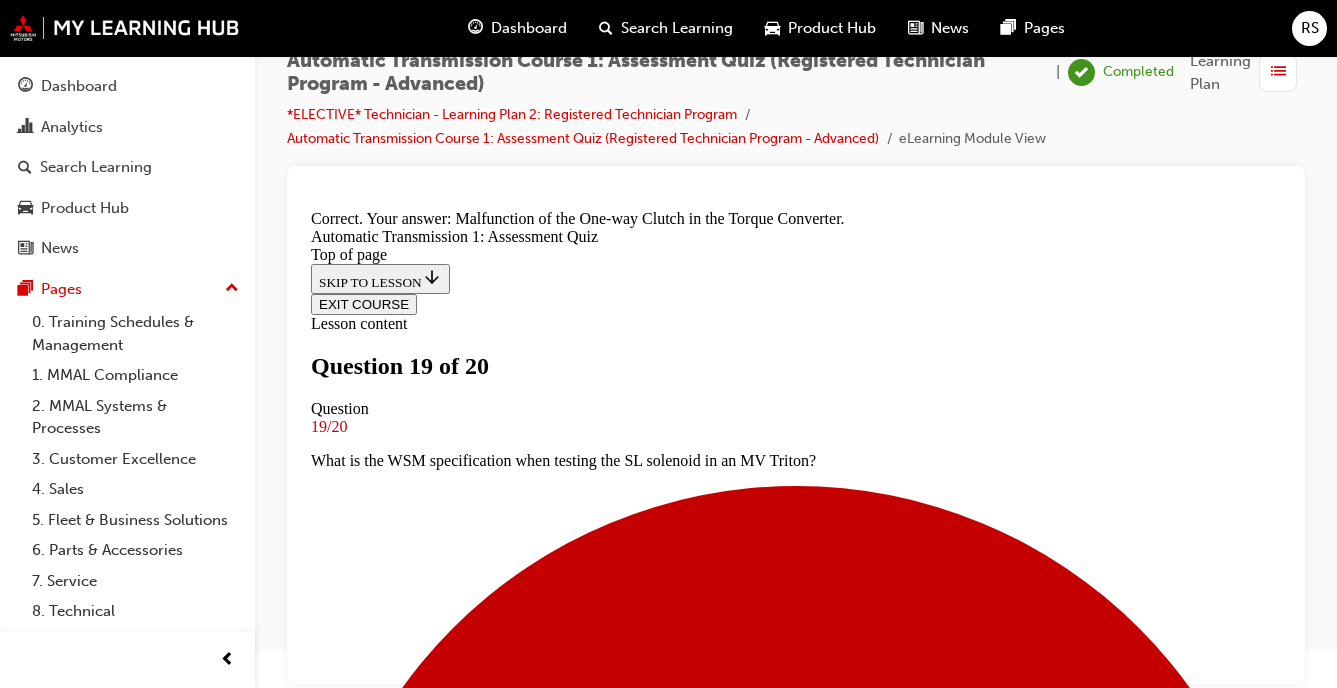 click on "NEXT" at bounding box center (337, 14907) 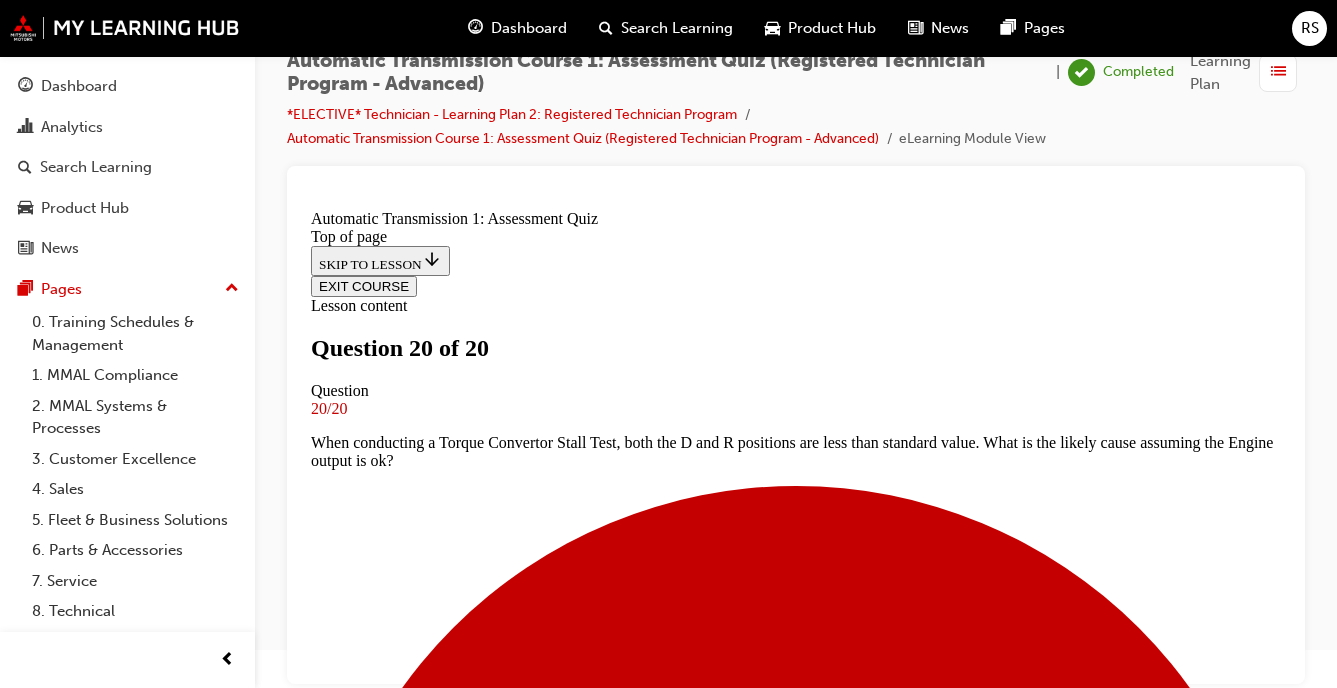 scroll, scrollTop: 278, scrollLeft: 0, axis: vertical 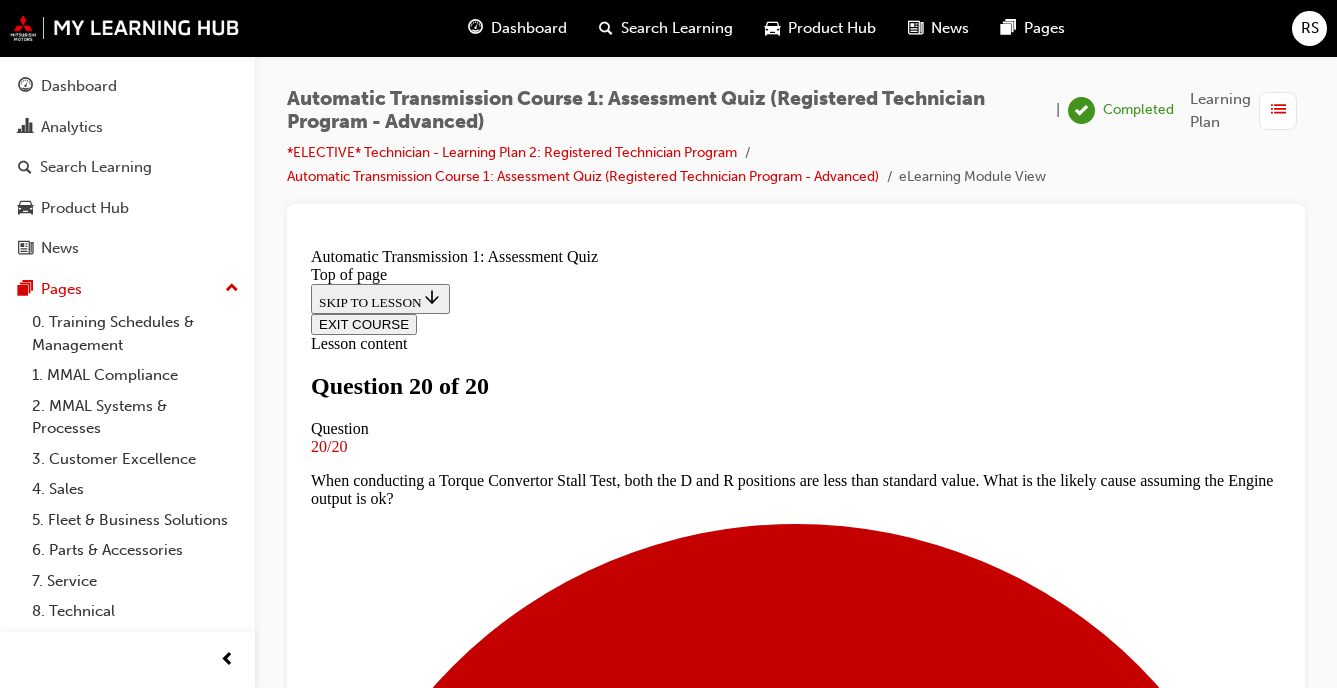 click at bounding box center [1278, 111] 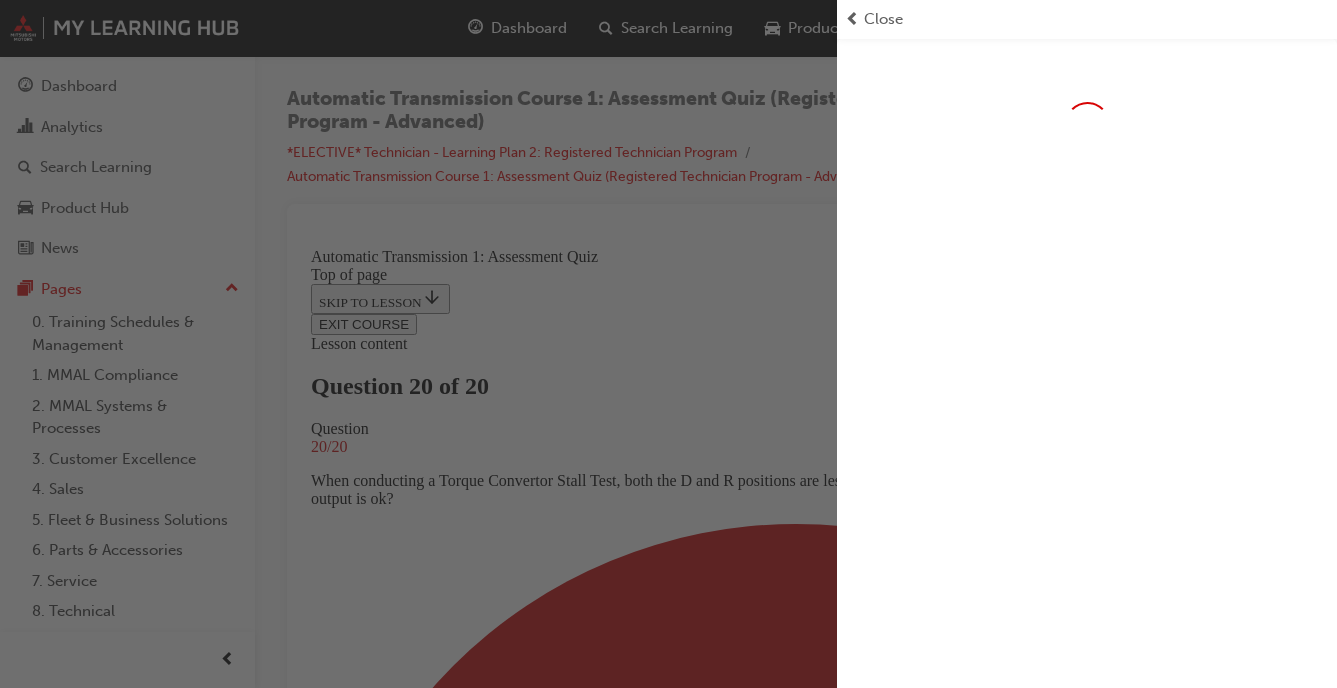 click on "Close" at bounding box center (883, 19) 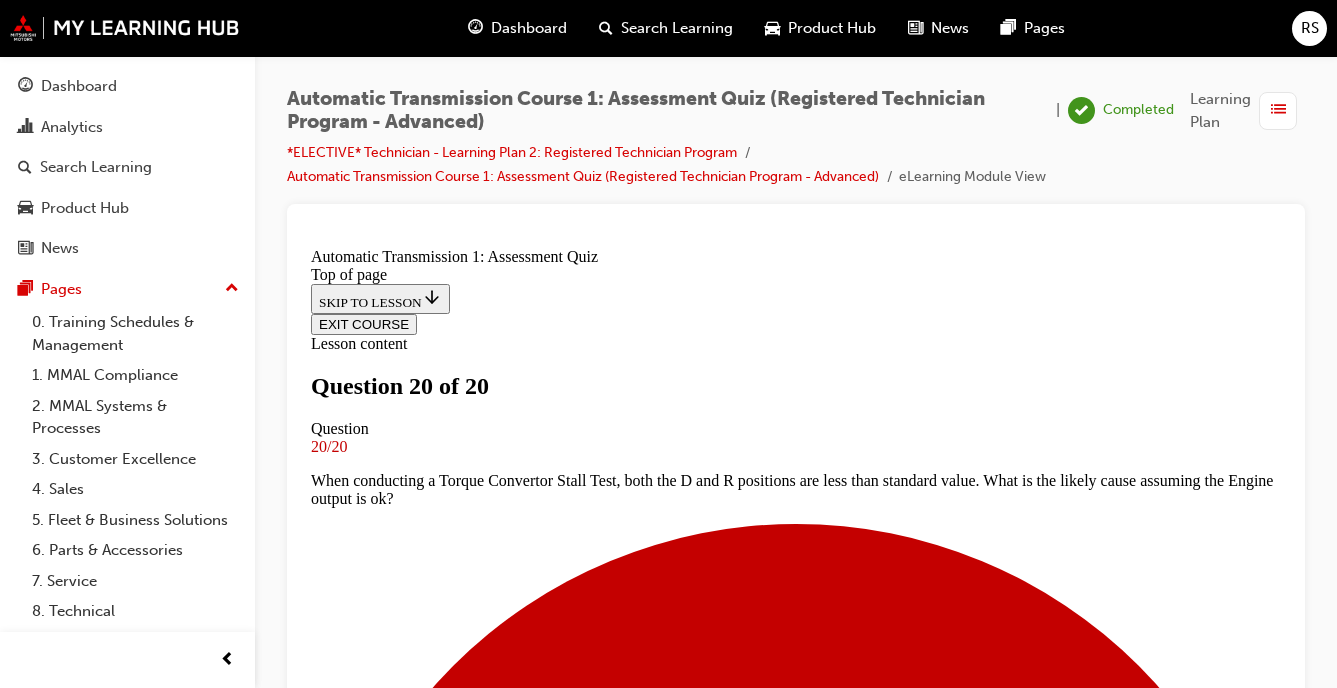 scroll, scrollTop: 535, scrollLeft: 0, axis: vertical 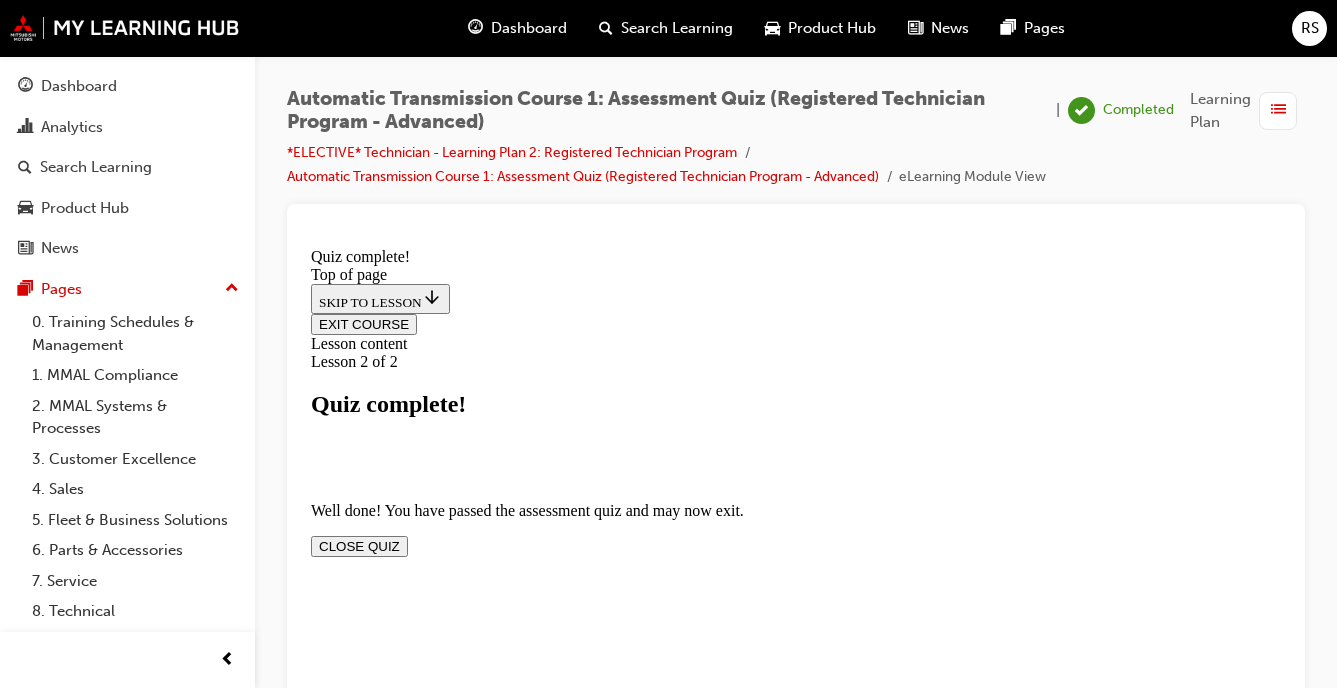 click on "CLOSE QUIZ" at bounding box center (359, 546) 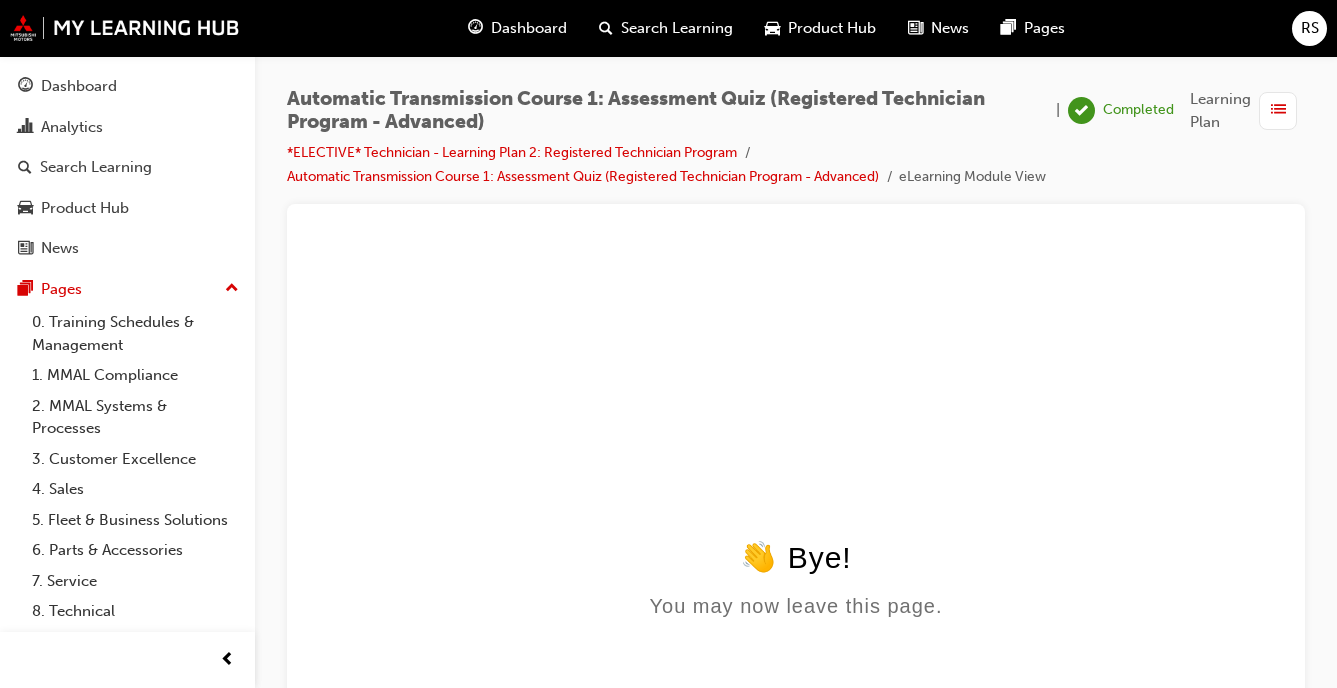scroll, scrollTop: 0, scrollLeft: 0, axis: both 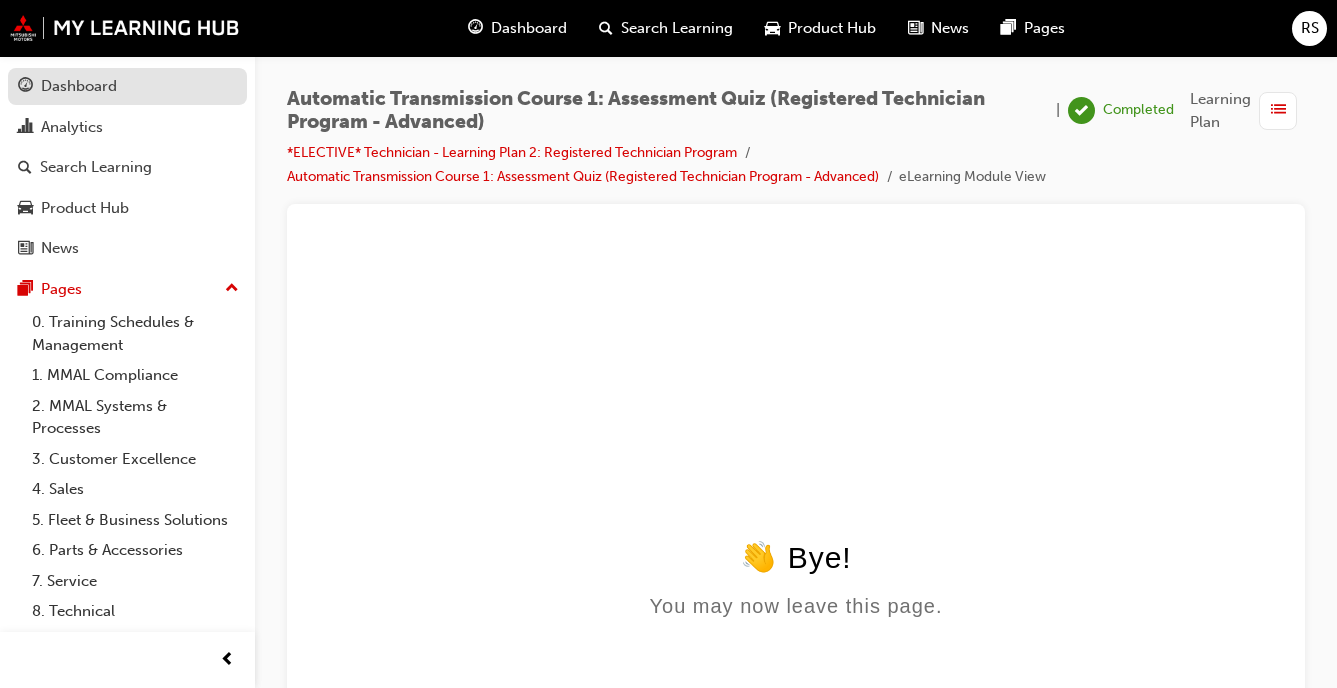 click on "Dashboard" at bounding box center [79, 86] 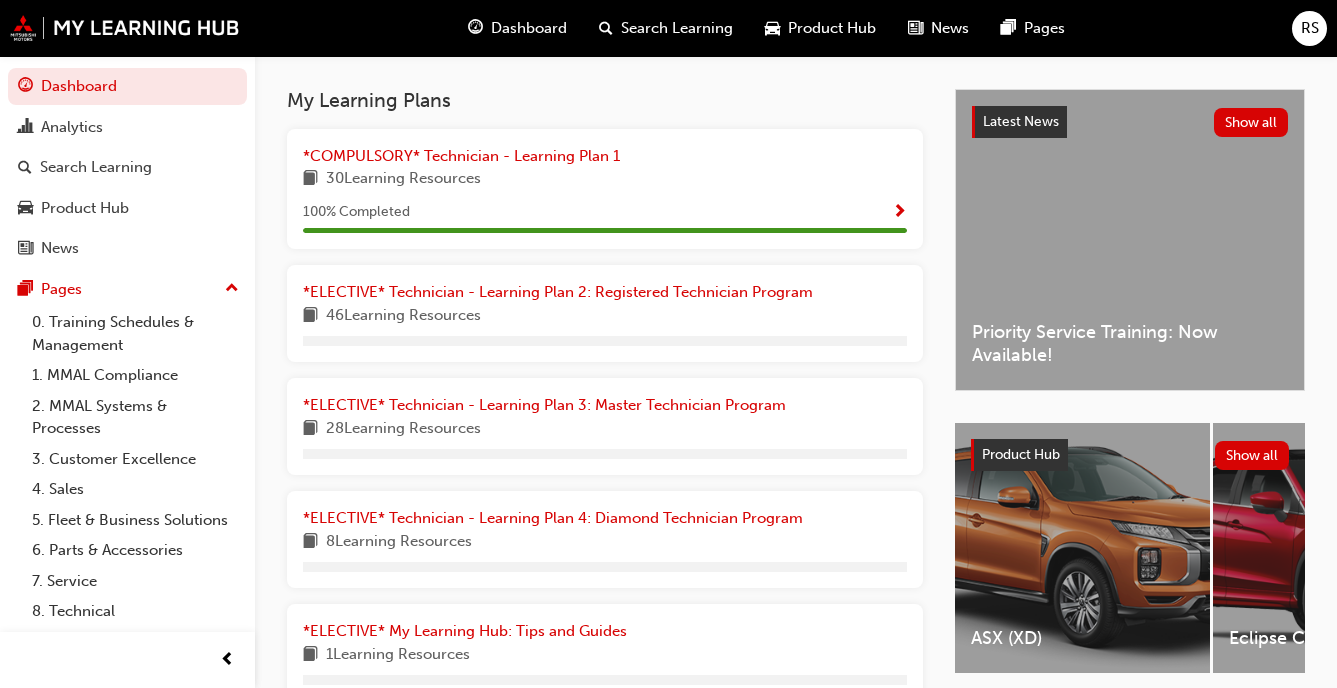 scroll, scrollTop: 463, scrollLeft: 0, axis: vertical 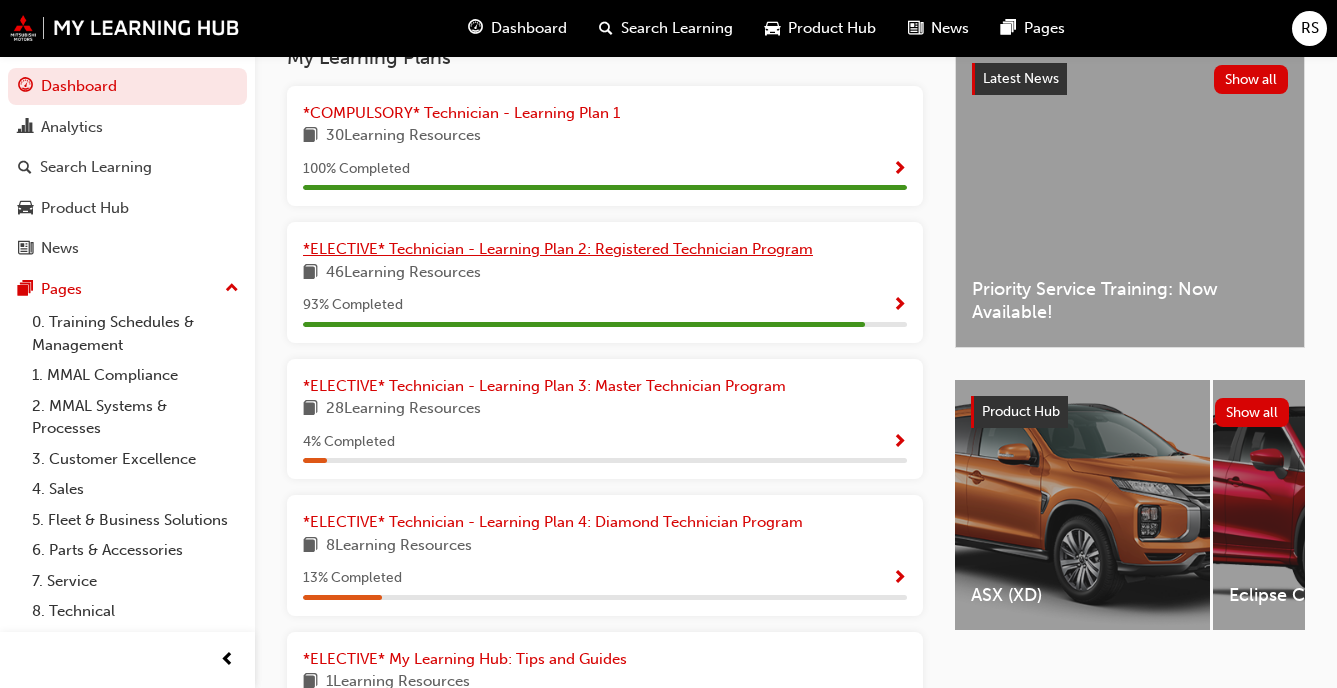 click on "*ELECTIVE* Technician - Learning Plan 2: Registered Technician Program" at bounding box center [558, 249] 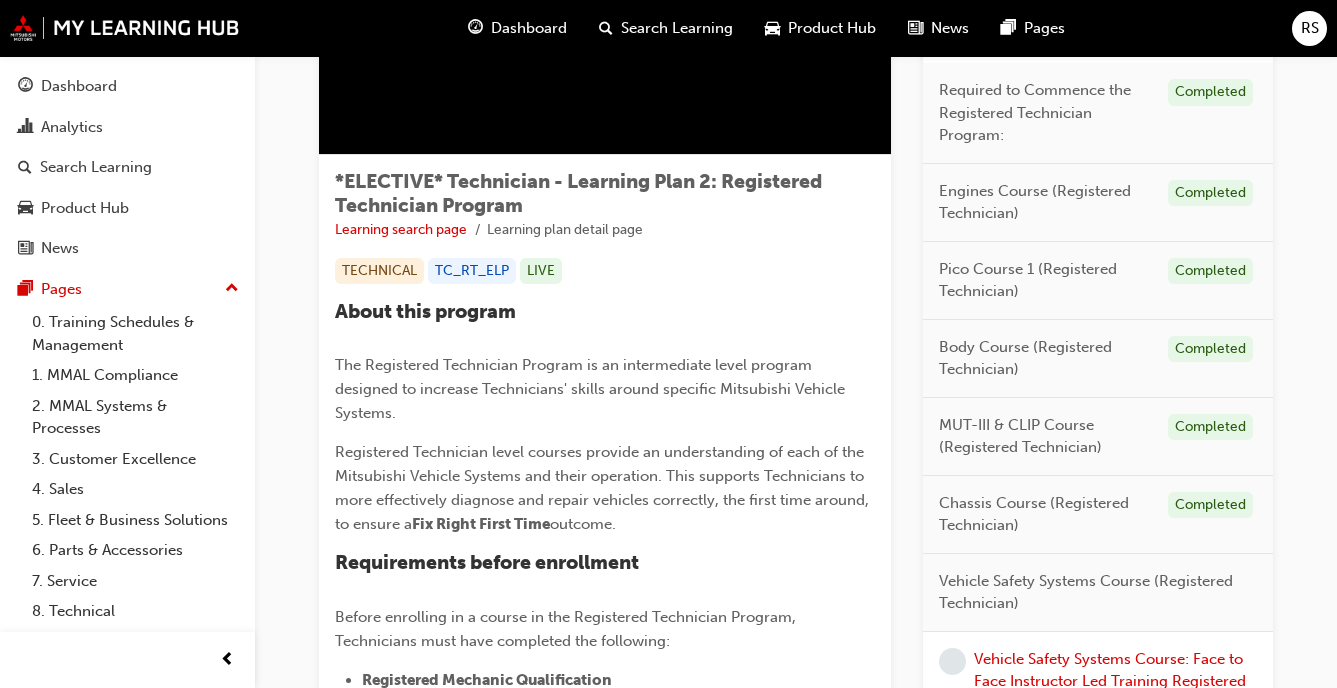 scroll, scrollTop: 0, scrollLeft: 0, axis: both 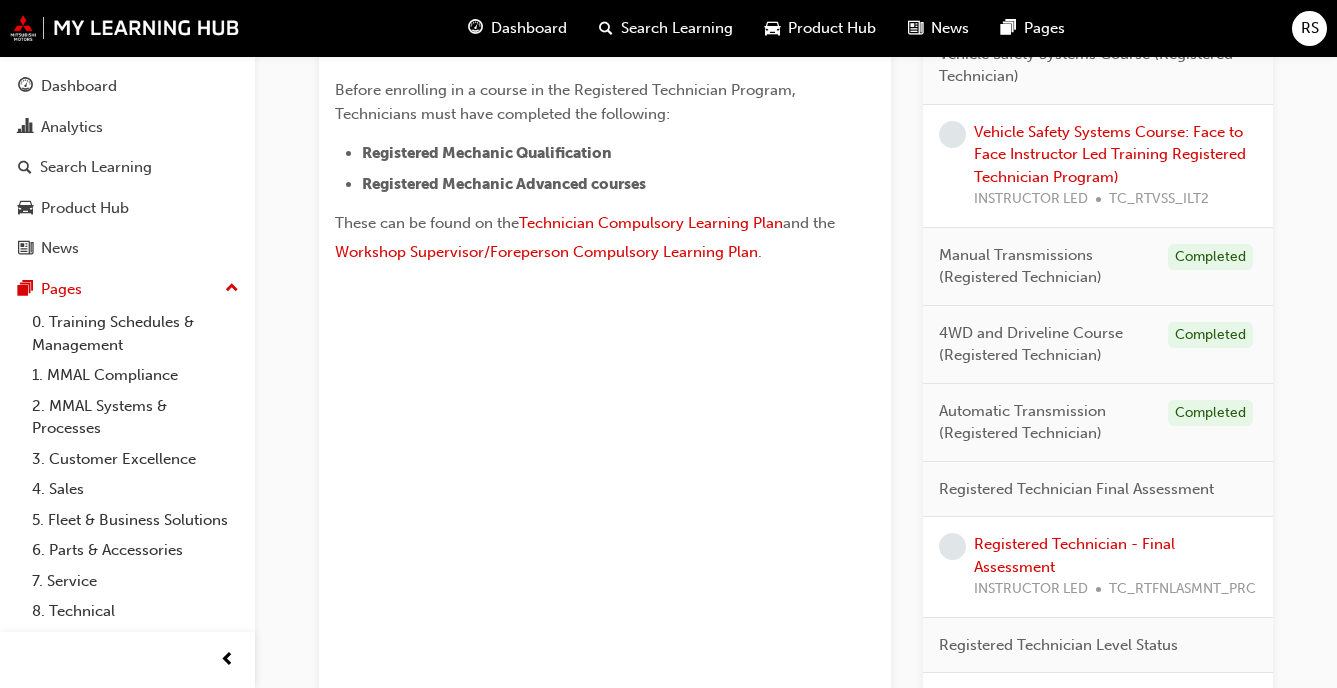 click on "RS" at bounding box center (1310, 28) 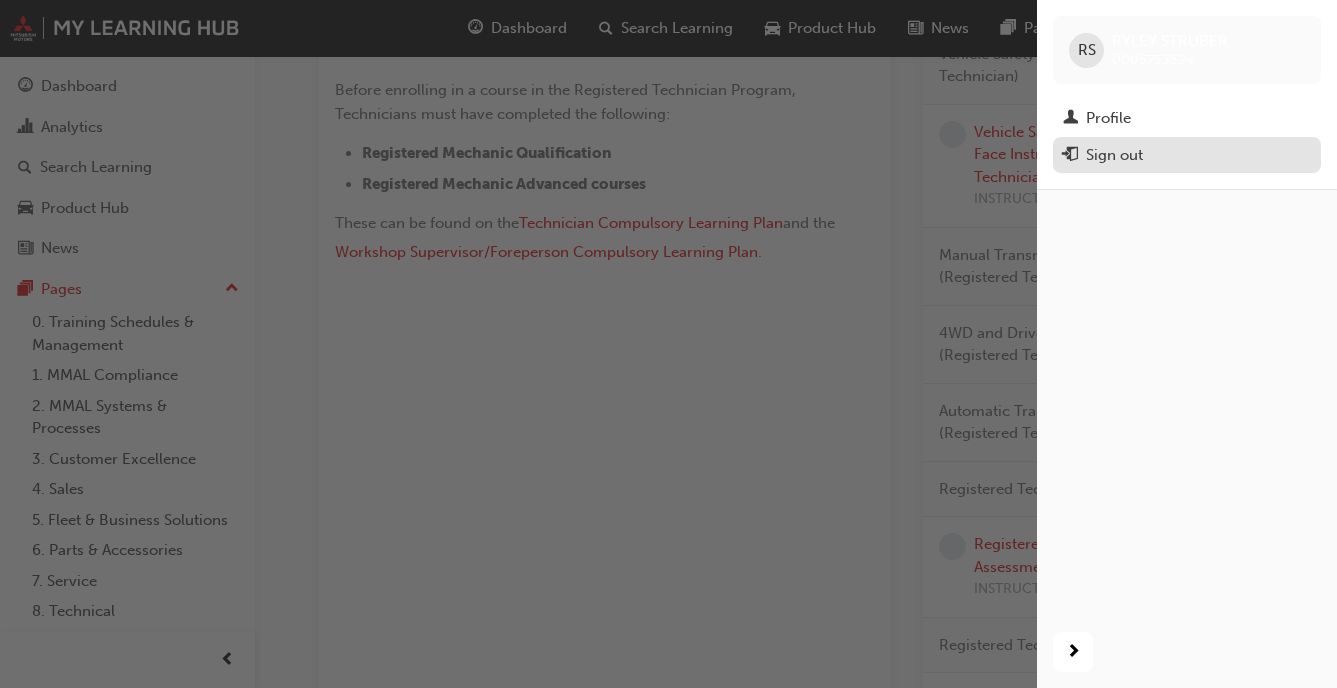 click on "Sign out" at bounding box center (1114, 155) 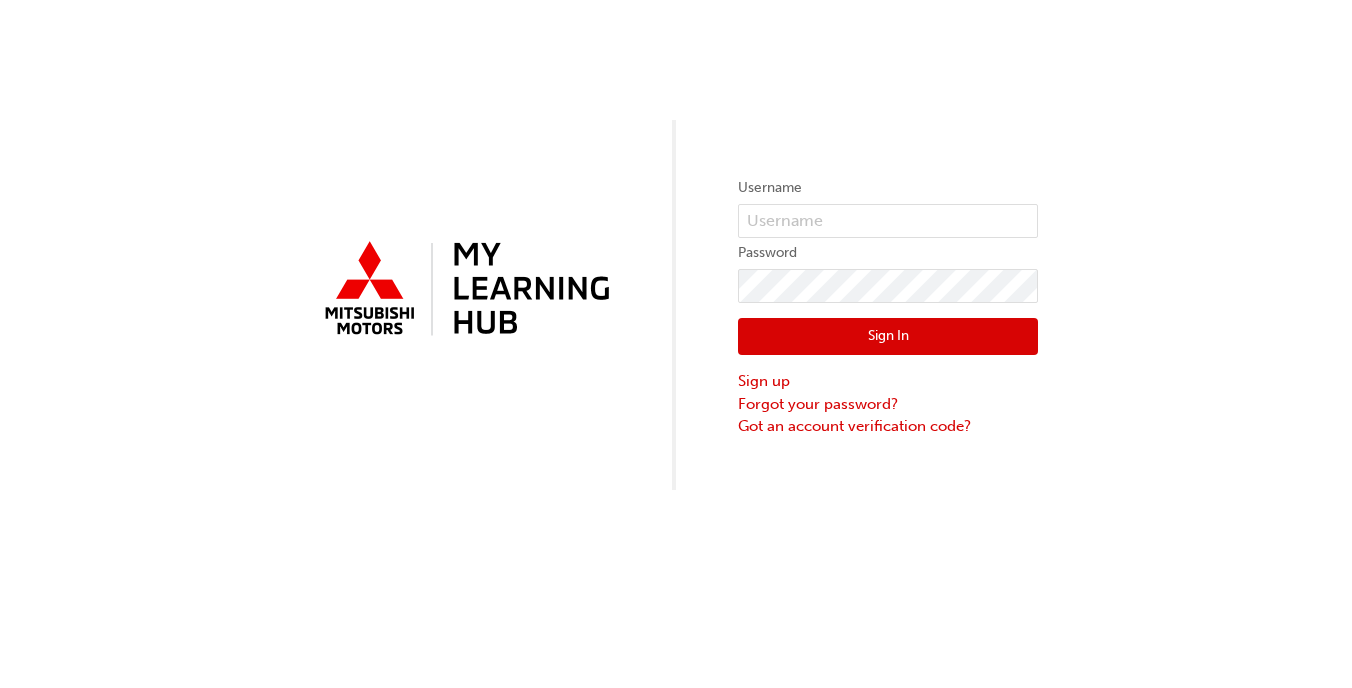 scroll, scrollTop: 0, scrollLeft: 0, axis: both 